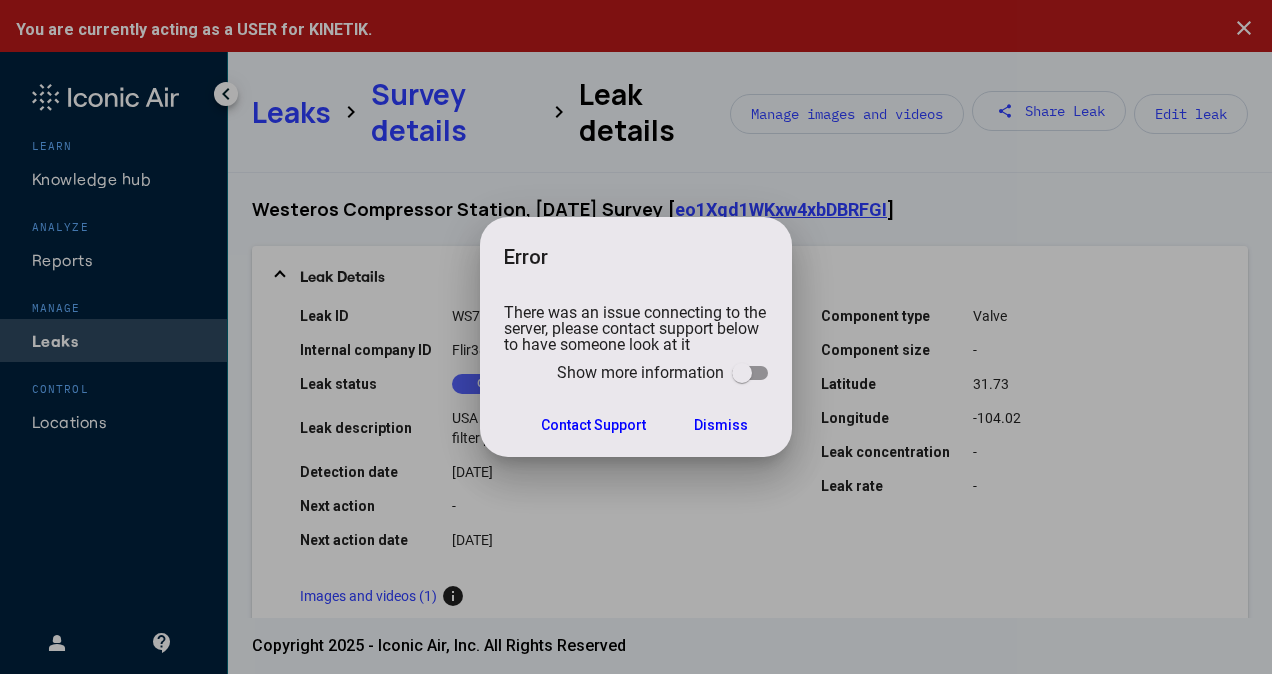 scroll, scrollTop: 0, scrollLeft: 0, axis: both 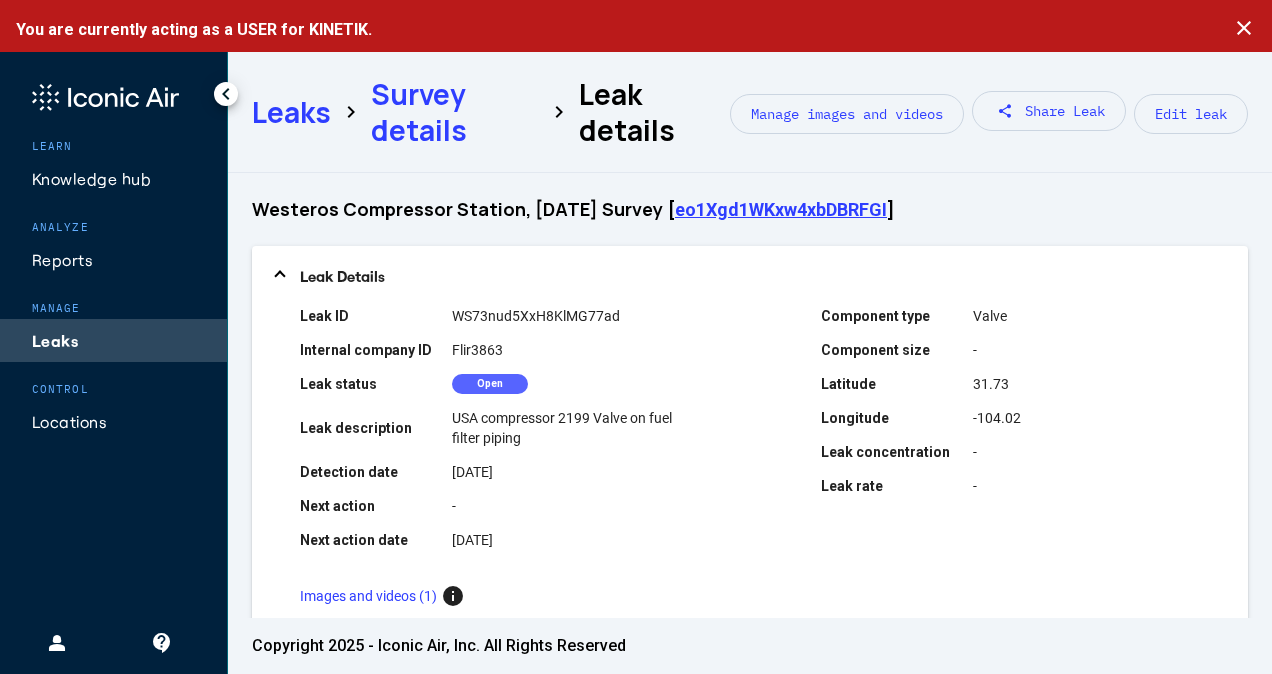 click on "Survey details" 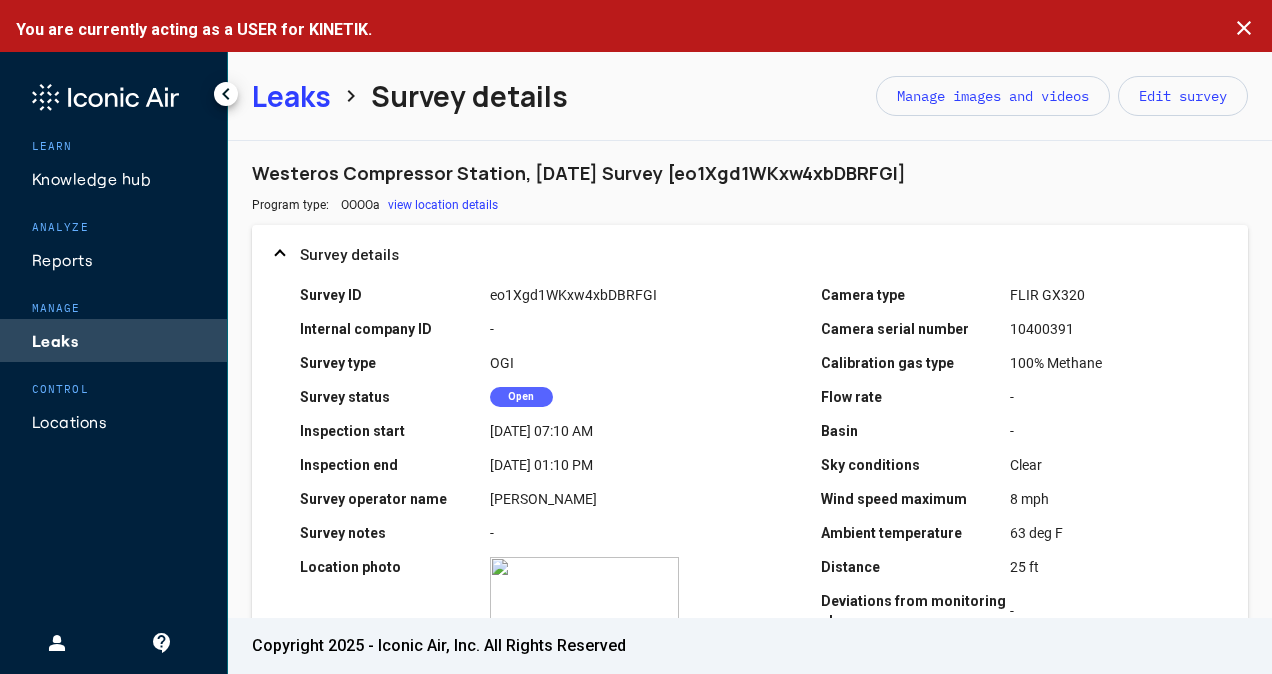 click on "Leaks" at bounding box center [291, 96] 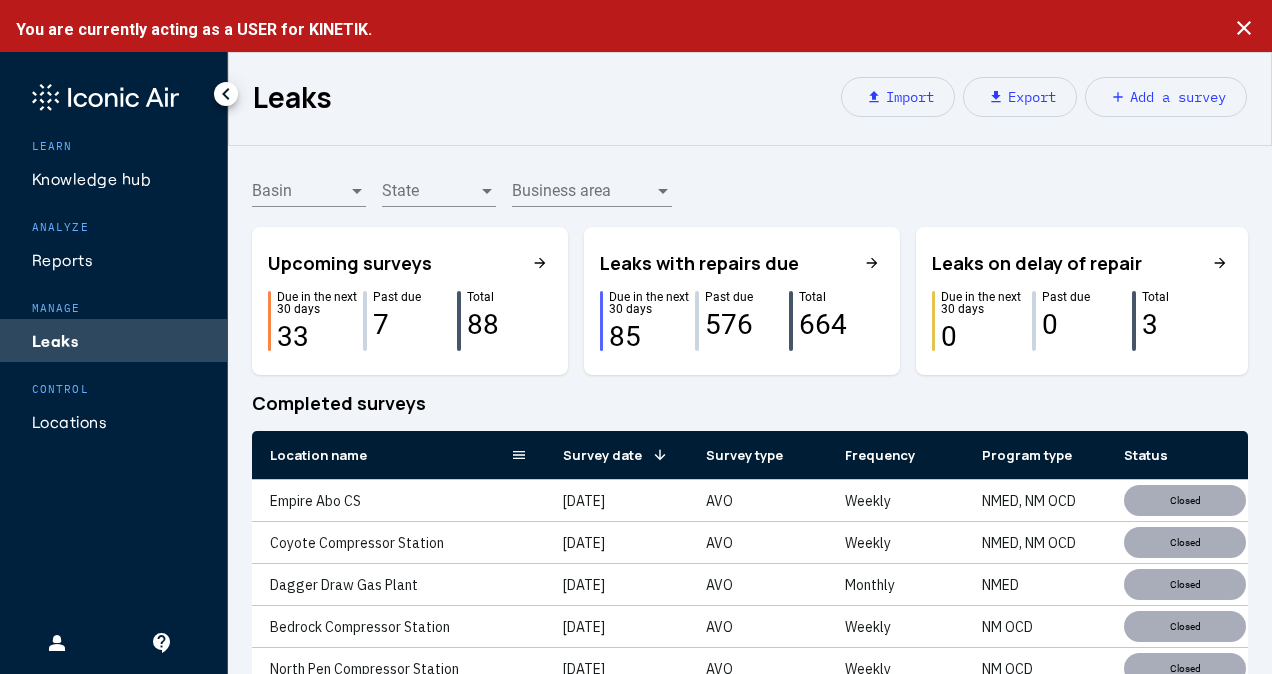 click 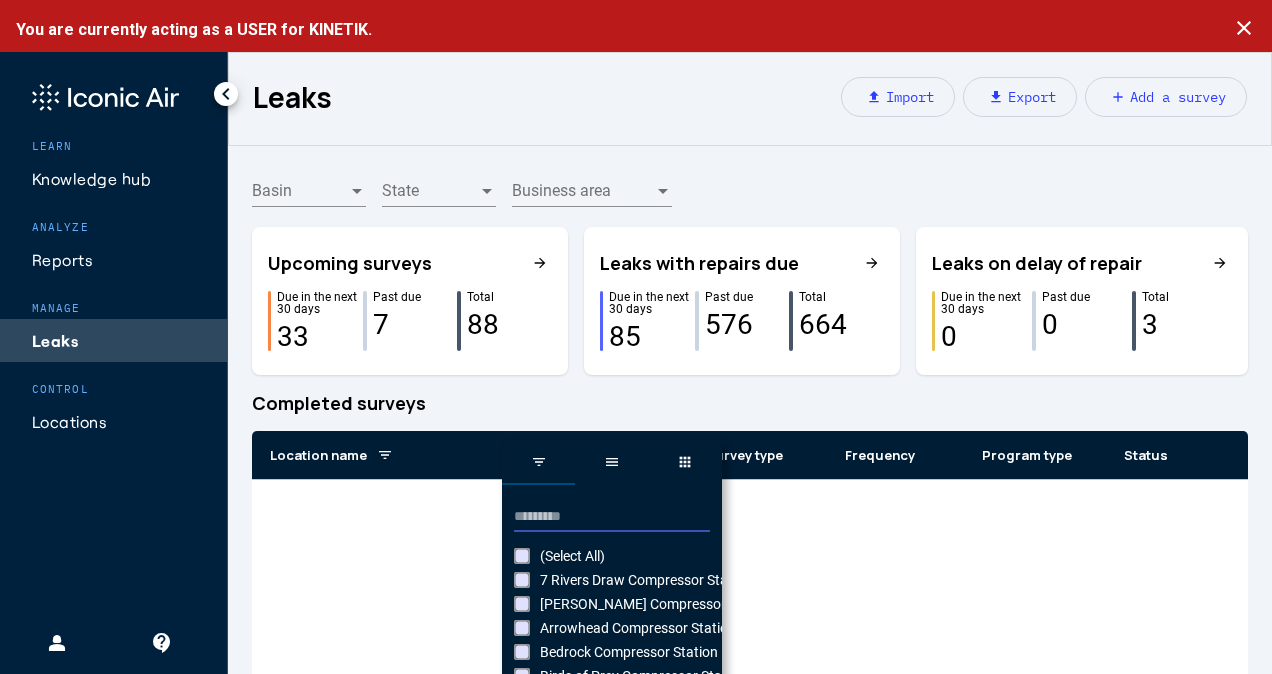 click at bounding box center [612, 517] 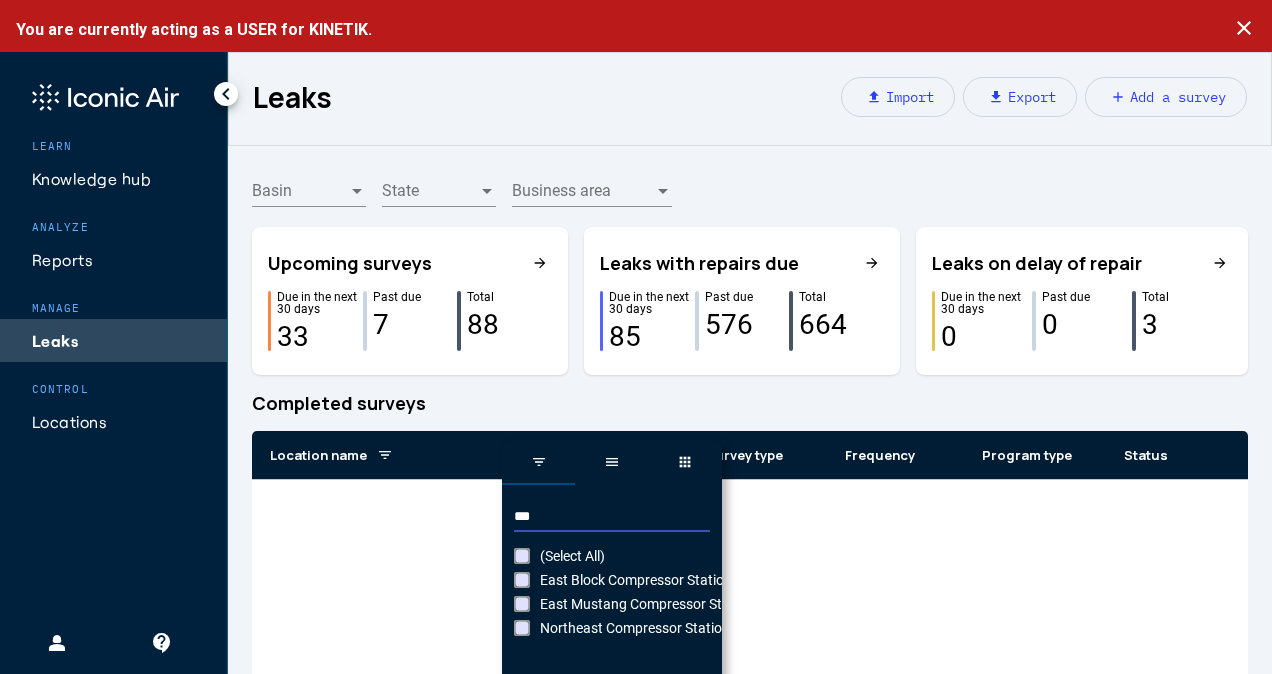 type on "***" 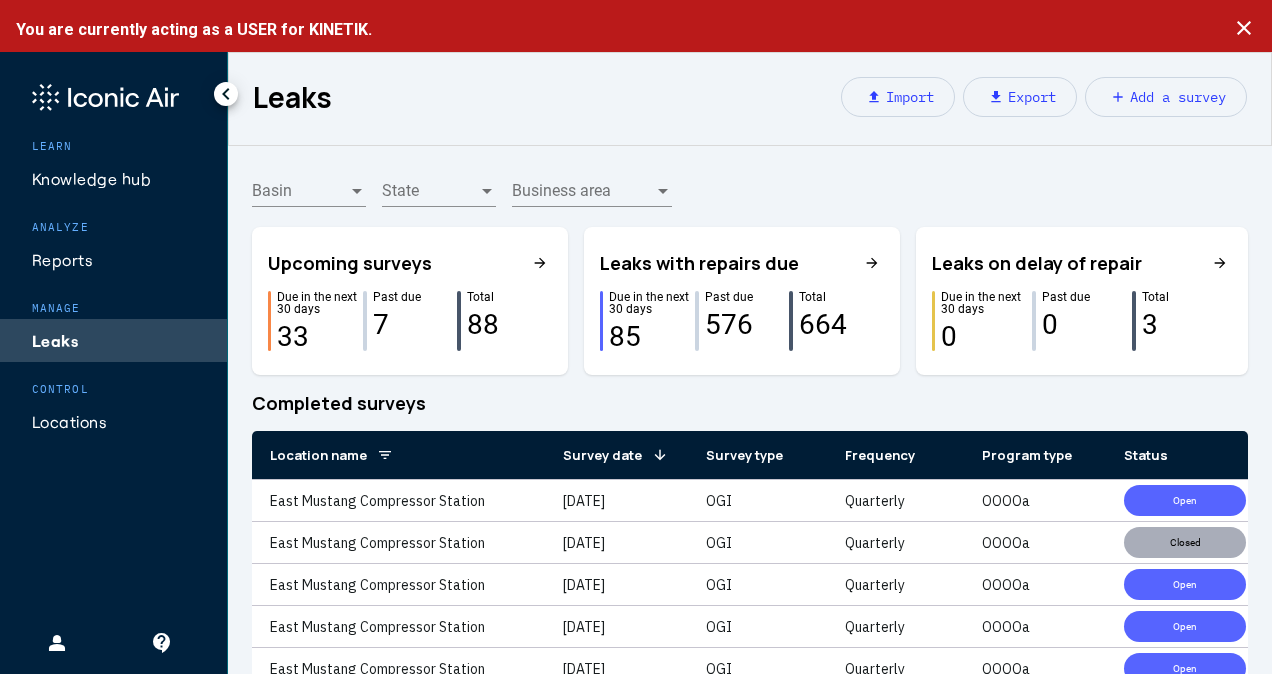 click on "Completed surveys" 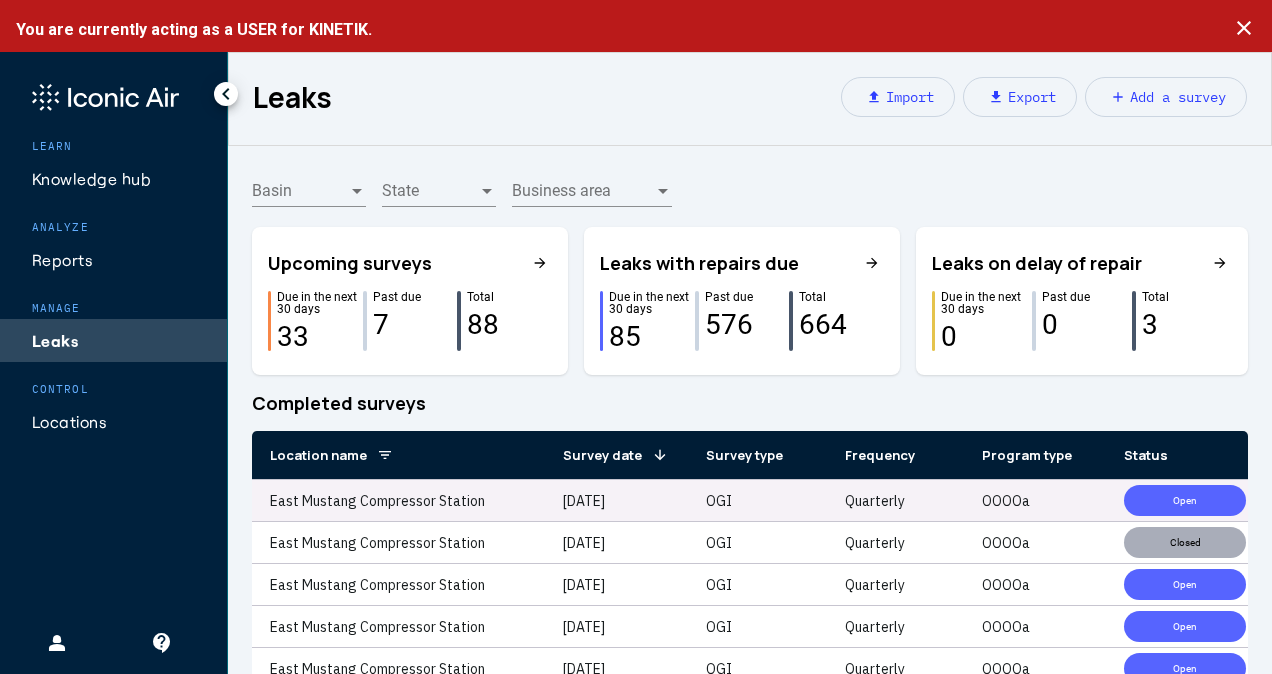 click on "Open" 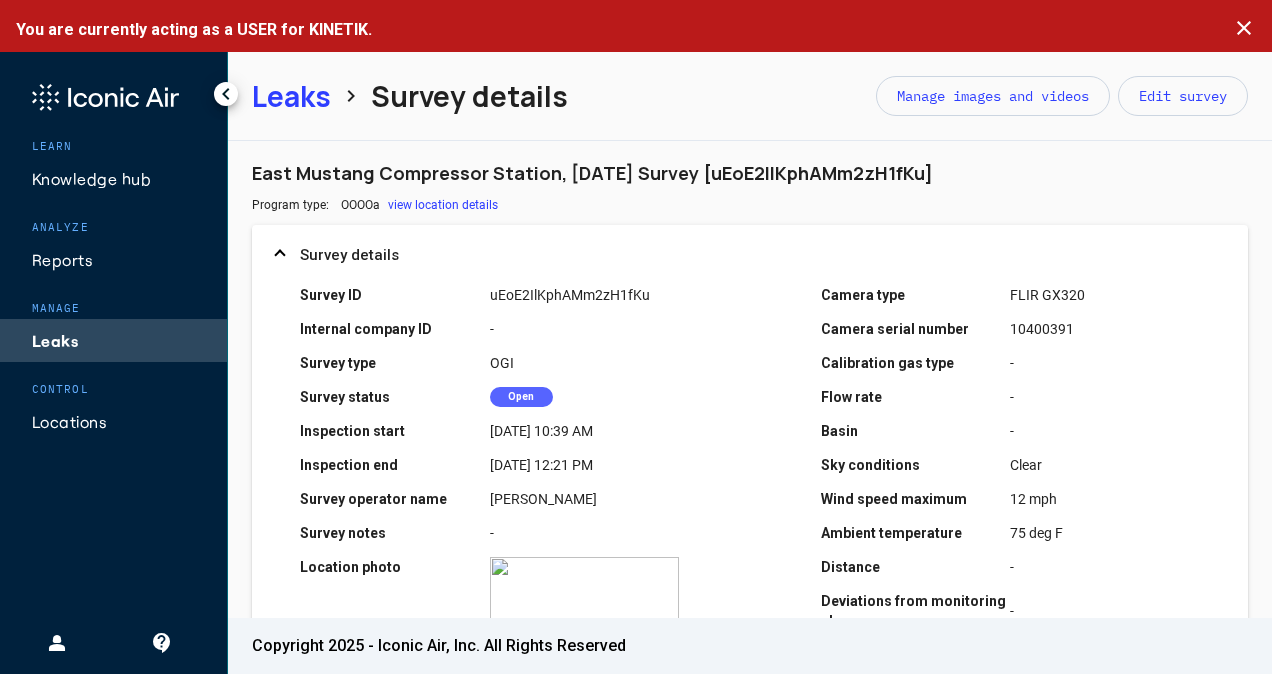 drag, startPoint x: 1268, startPoint y: 606, endPoint x: 1254, endPoint y: 628, distance: 26.076809 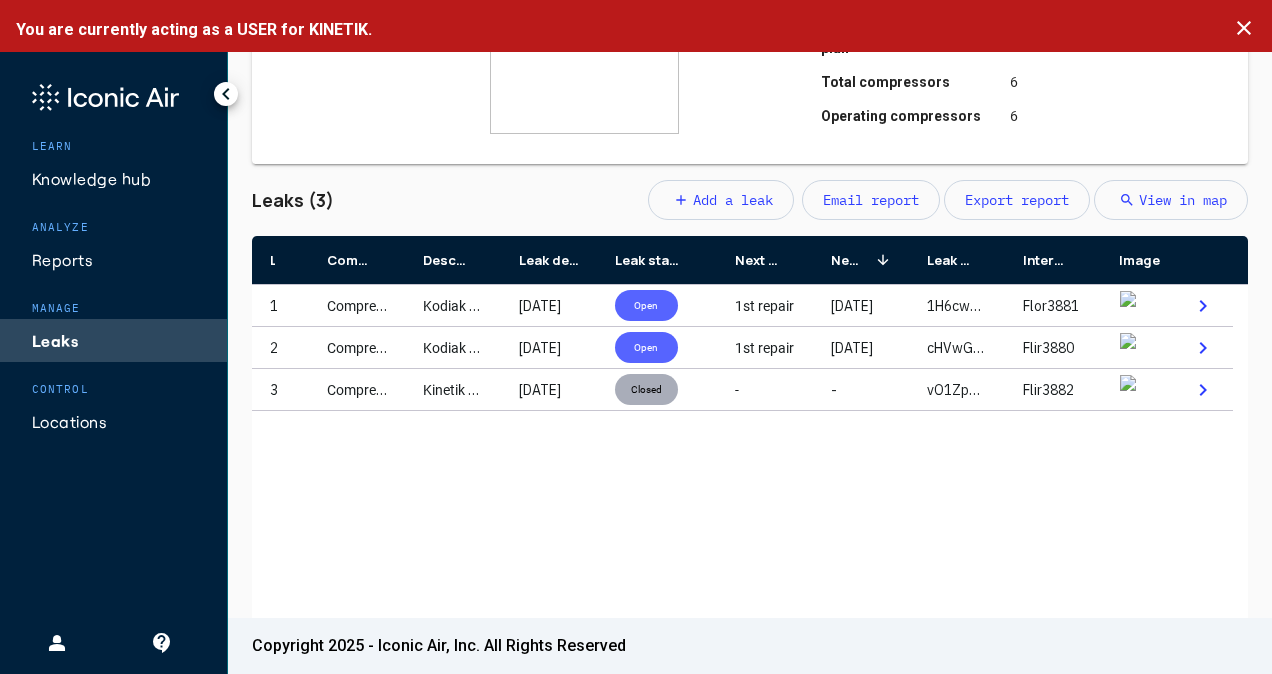 scroll, scrollTop: 598, scrollLeft: 0, axis: vertical 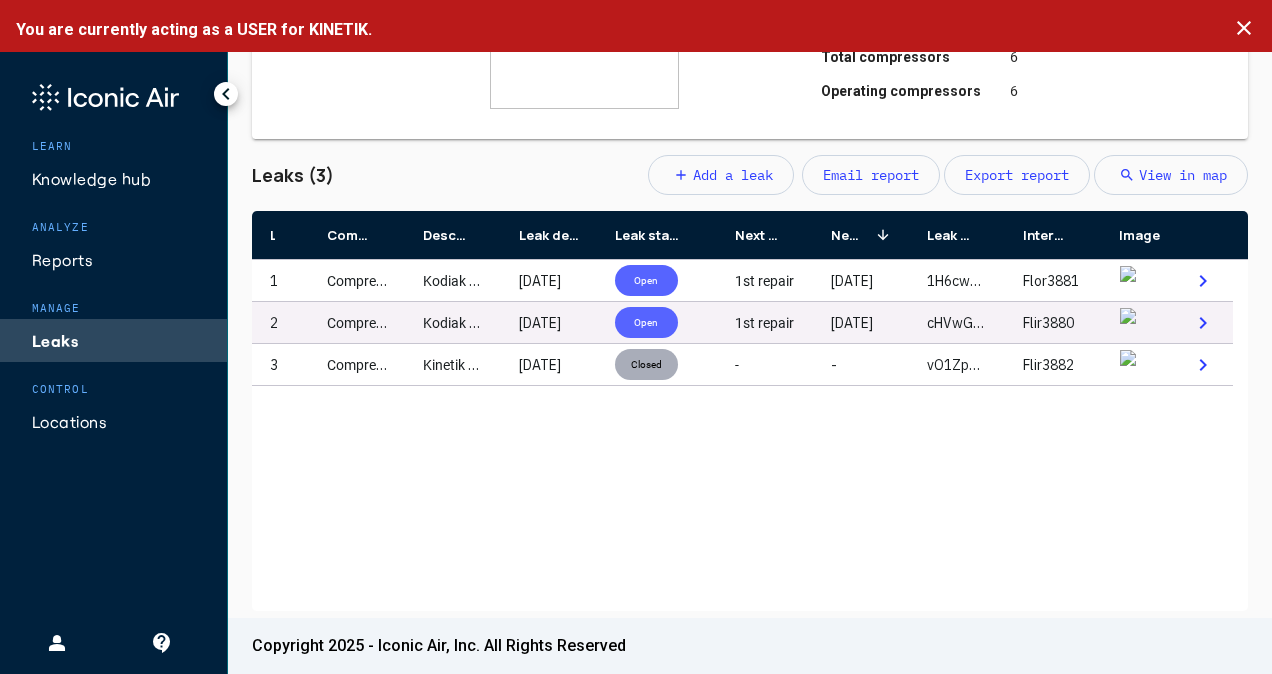 click on "1st repair" at bounding box center [764, 323] 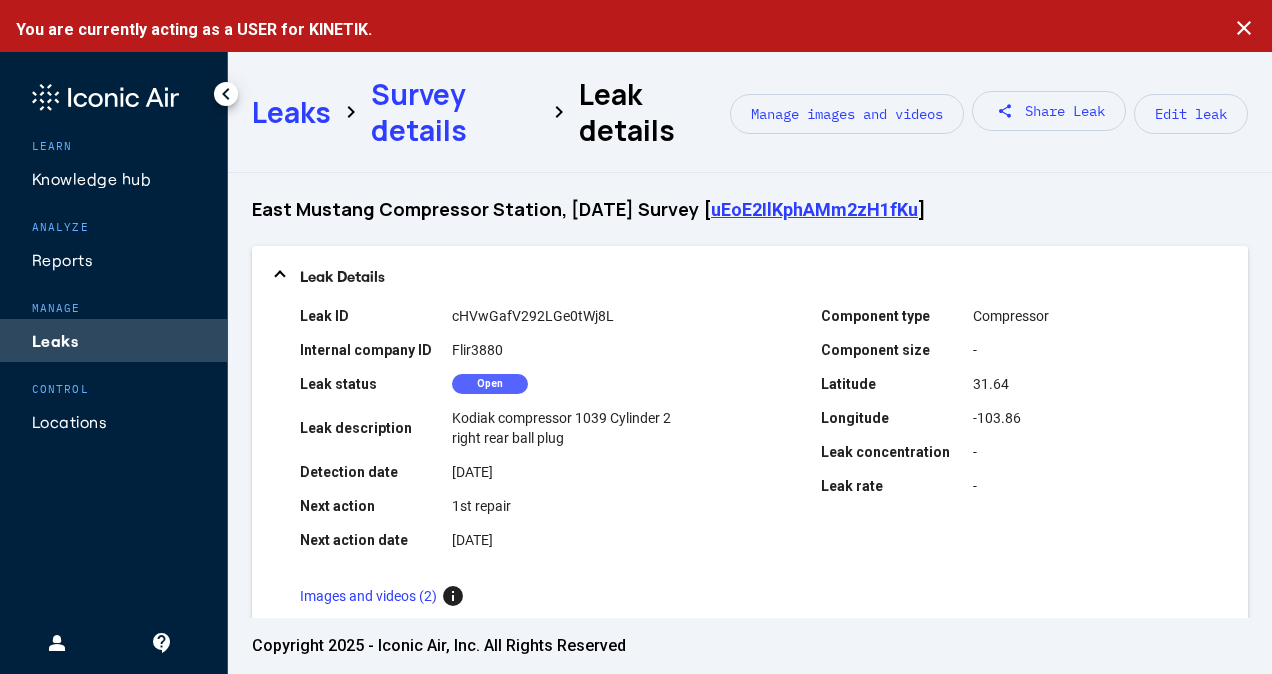 click on "East Mustang Compressor Station, [DATE] Survey [ uEoE2IlKphAMm2zH1fKu ]" 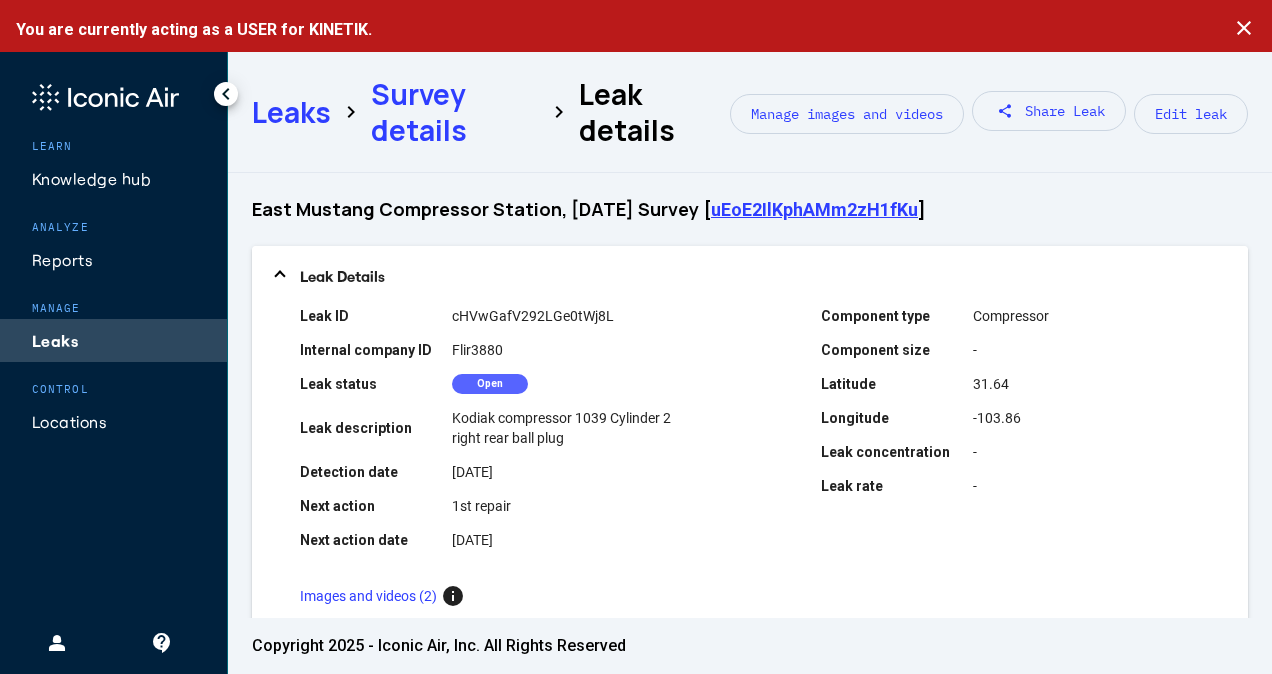 click on "Leak Details" at bounding box center [754, 276] 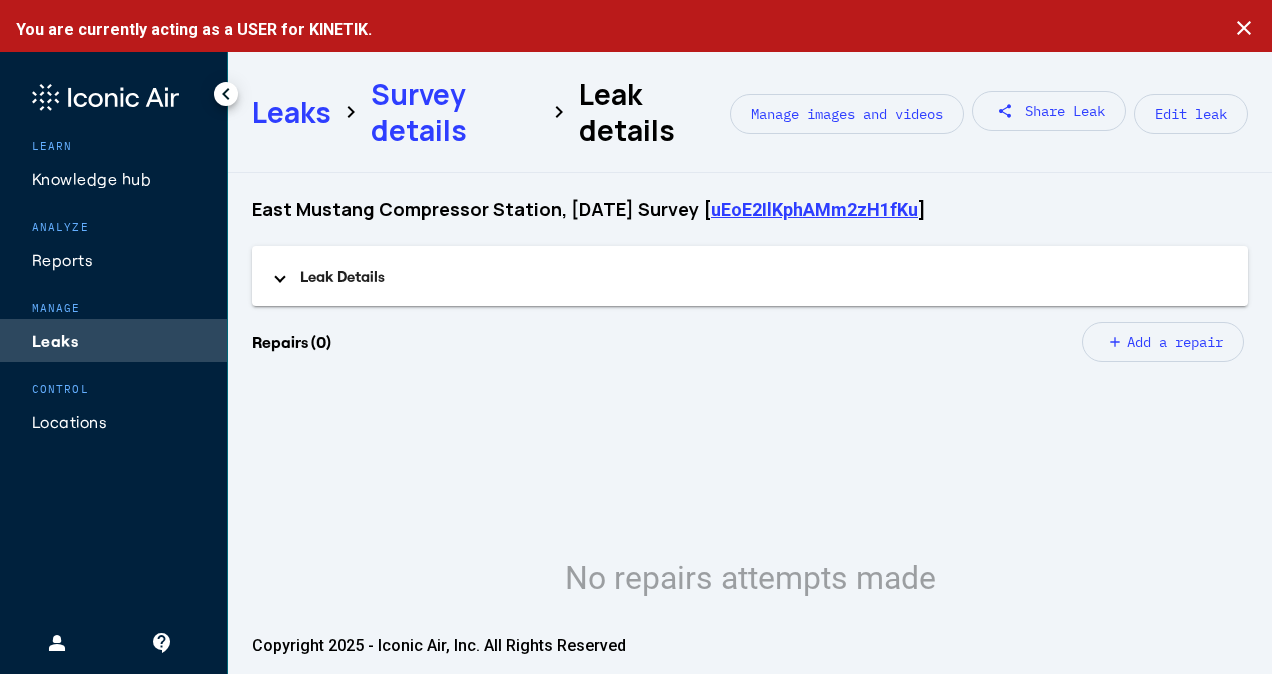 click on "No repairs attempts made" 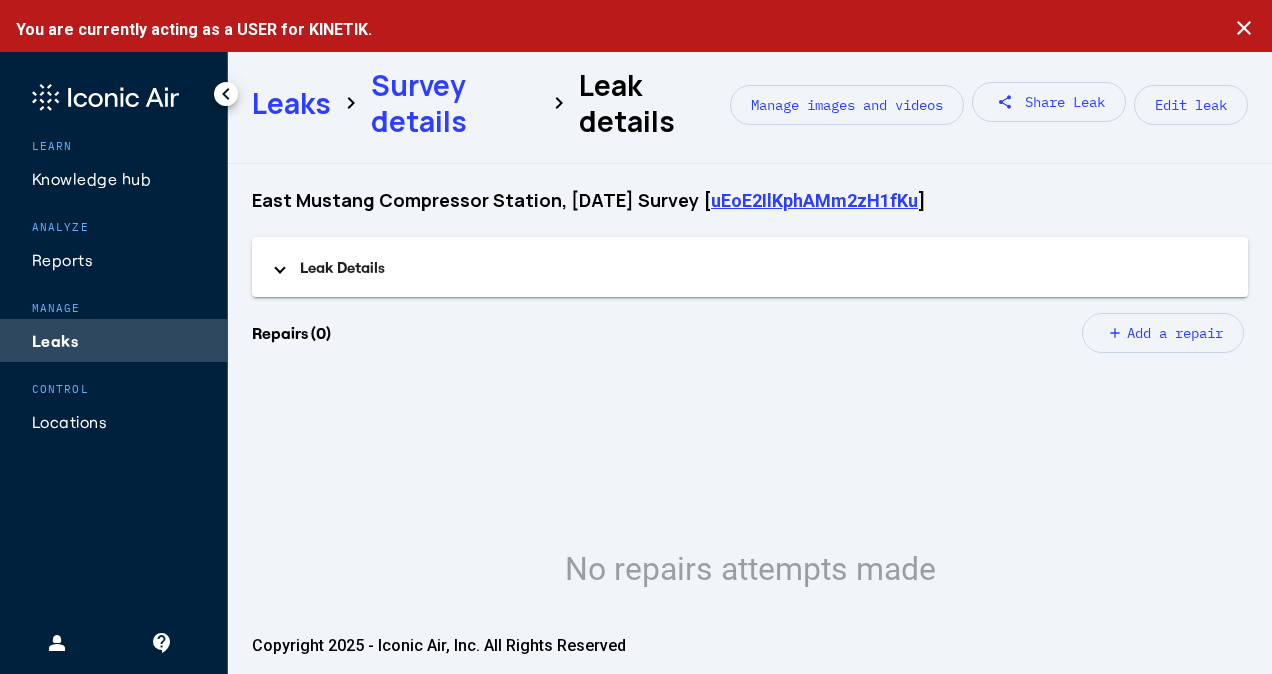 scroll, scrollTop: 0, scrollLeft: 0, axis: both 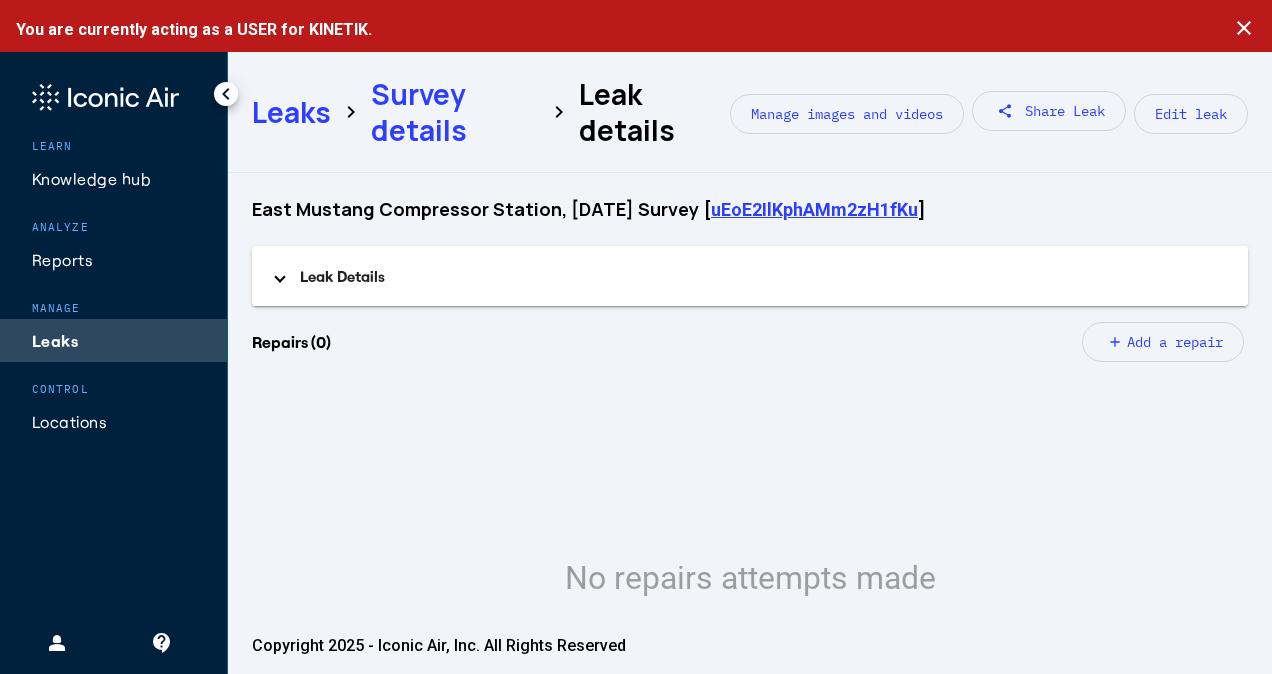click on "Leak Details" at bounding box center (750, 276) 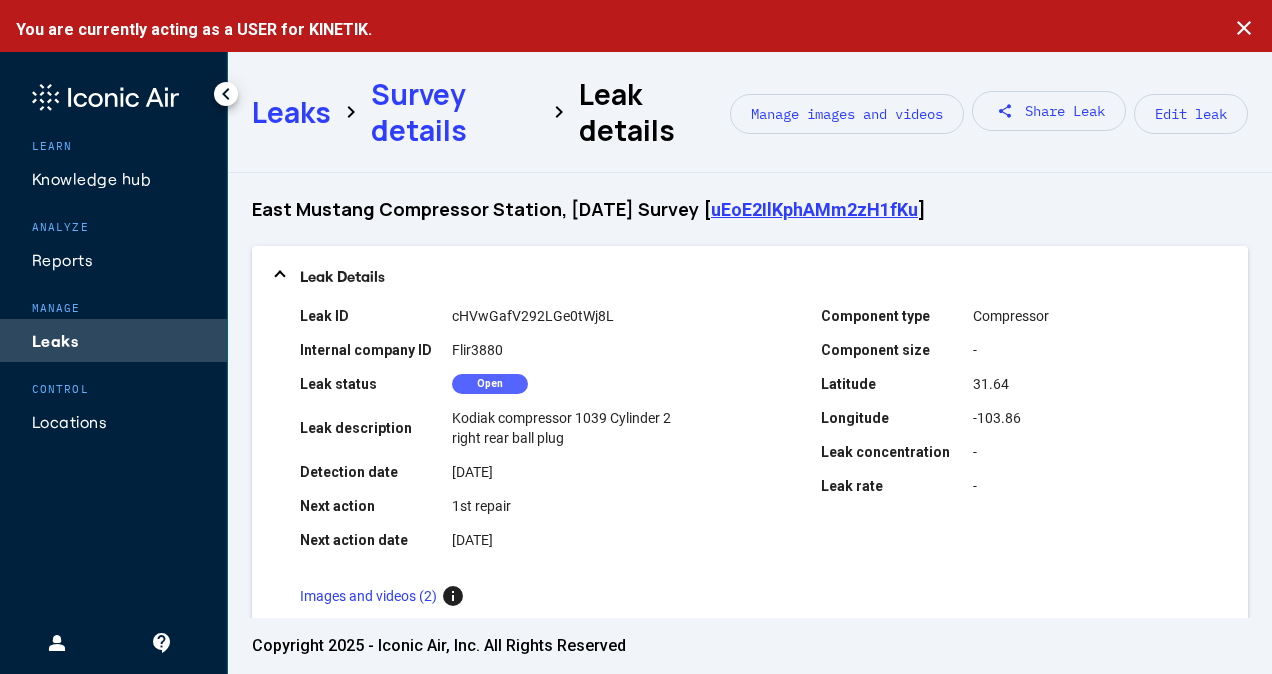 click on "East Mustang Compressor Station, [DATE] Survey [ uEoE2IlKphAMm2zH1fKu ]" 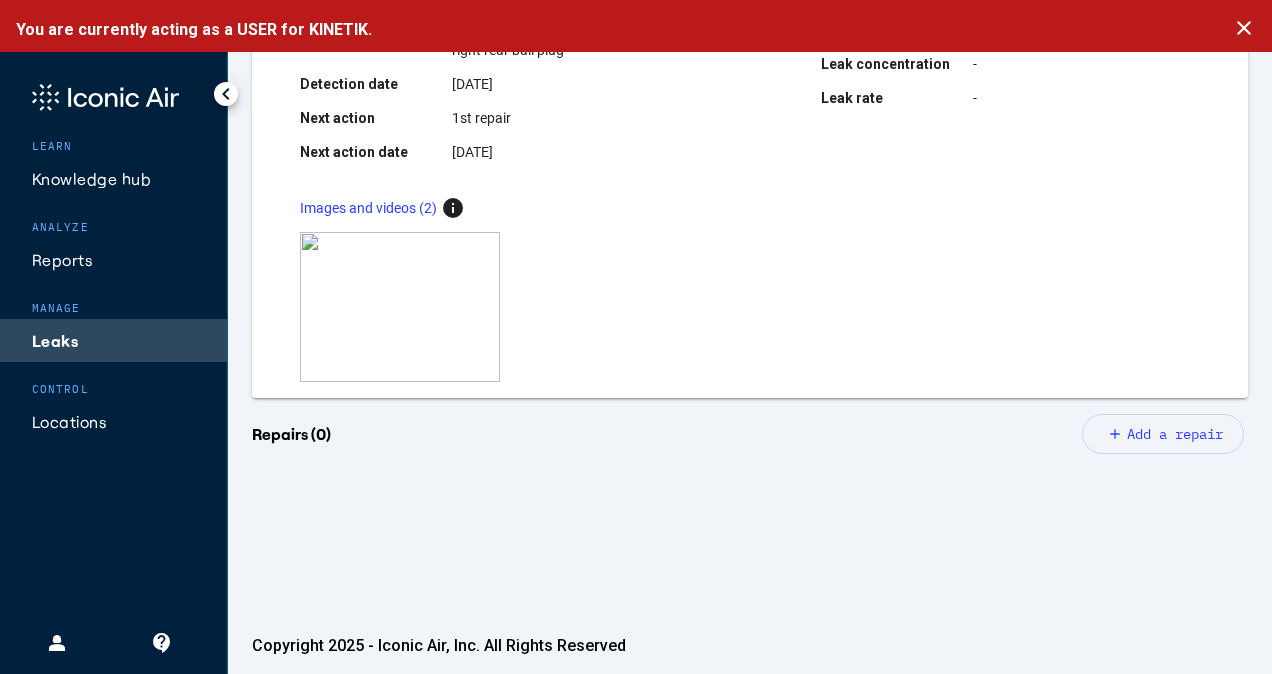 scroll, scrollTop: 400, scrollLeft: 0, axis: vertical 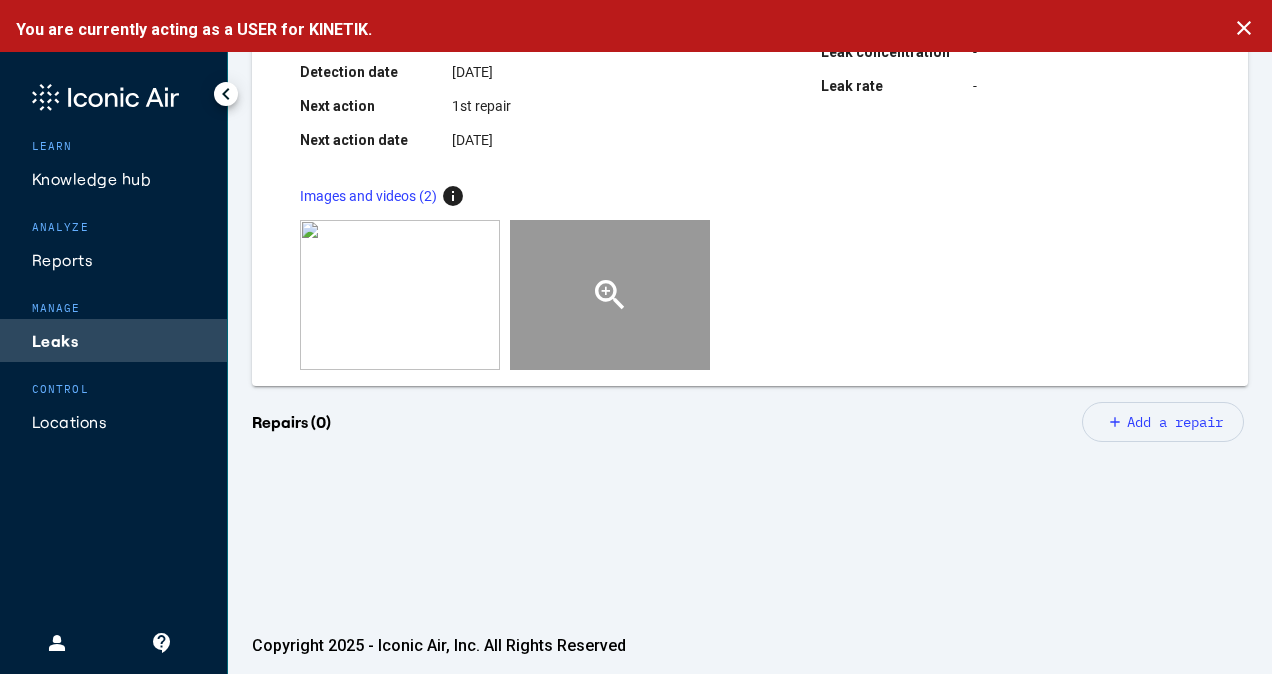click on "zoom_in" at bounding box center [610, 295] 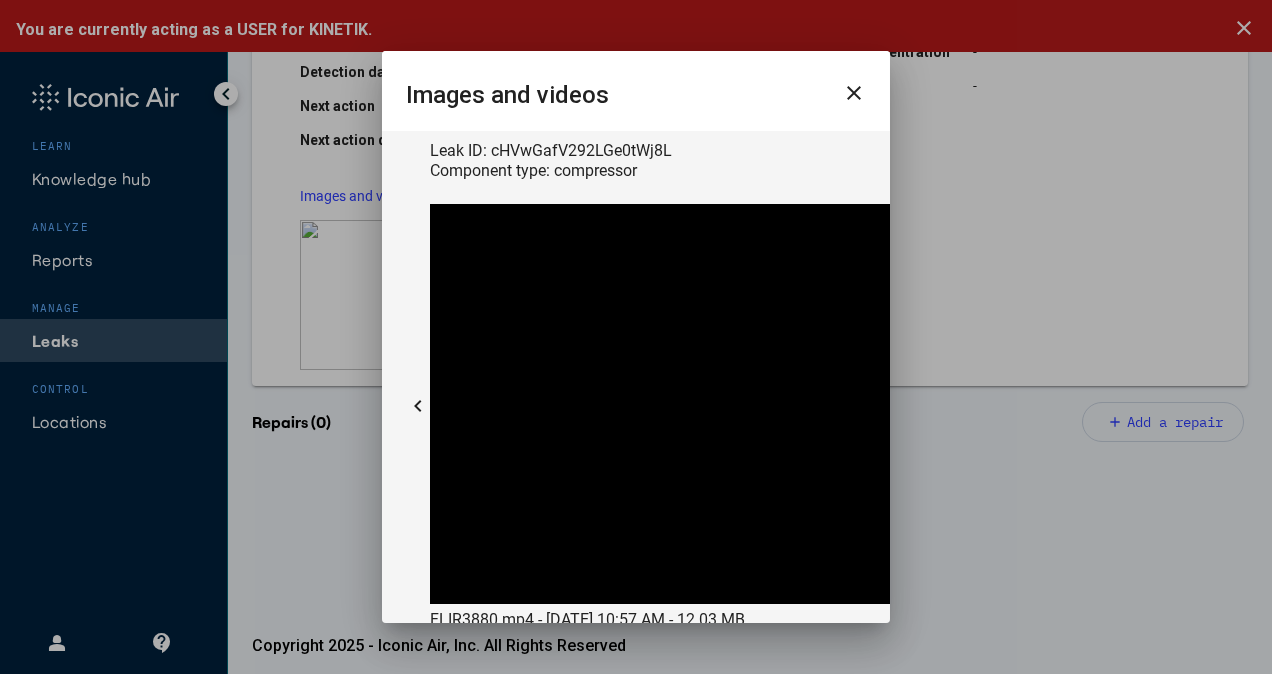click on "close" at bounding box center (854, 93) 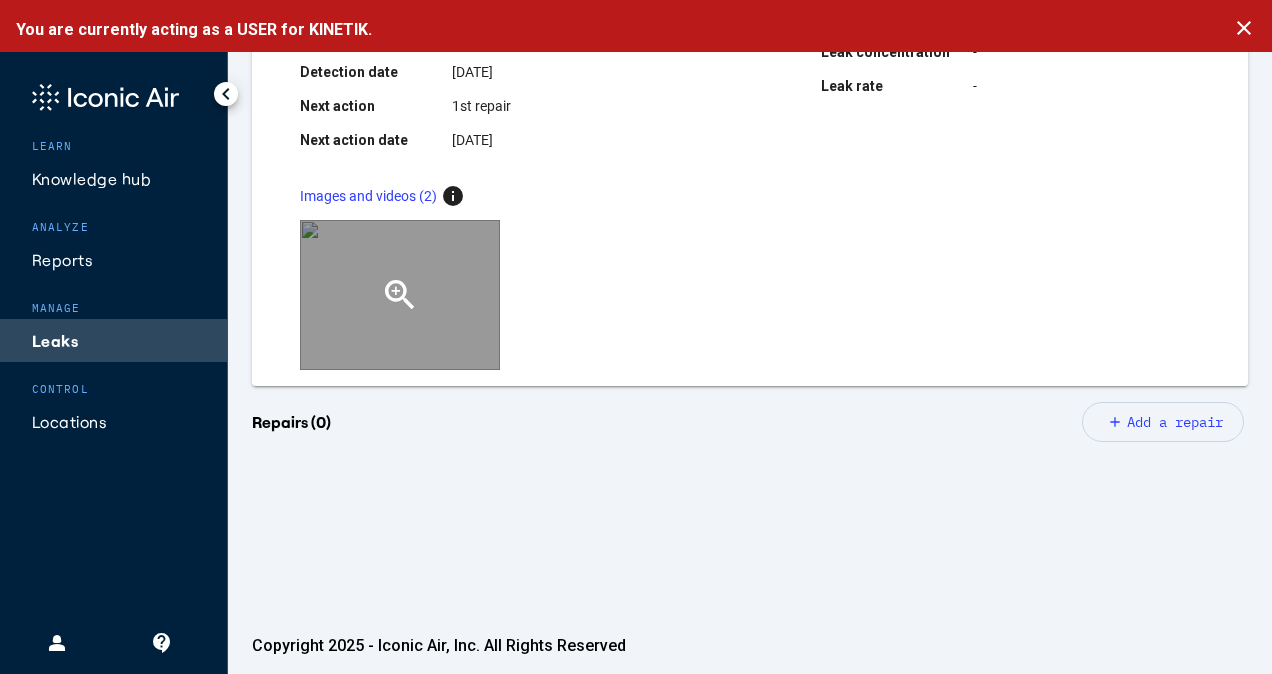 click on "zoom_in" at bounding box center [400, 295] 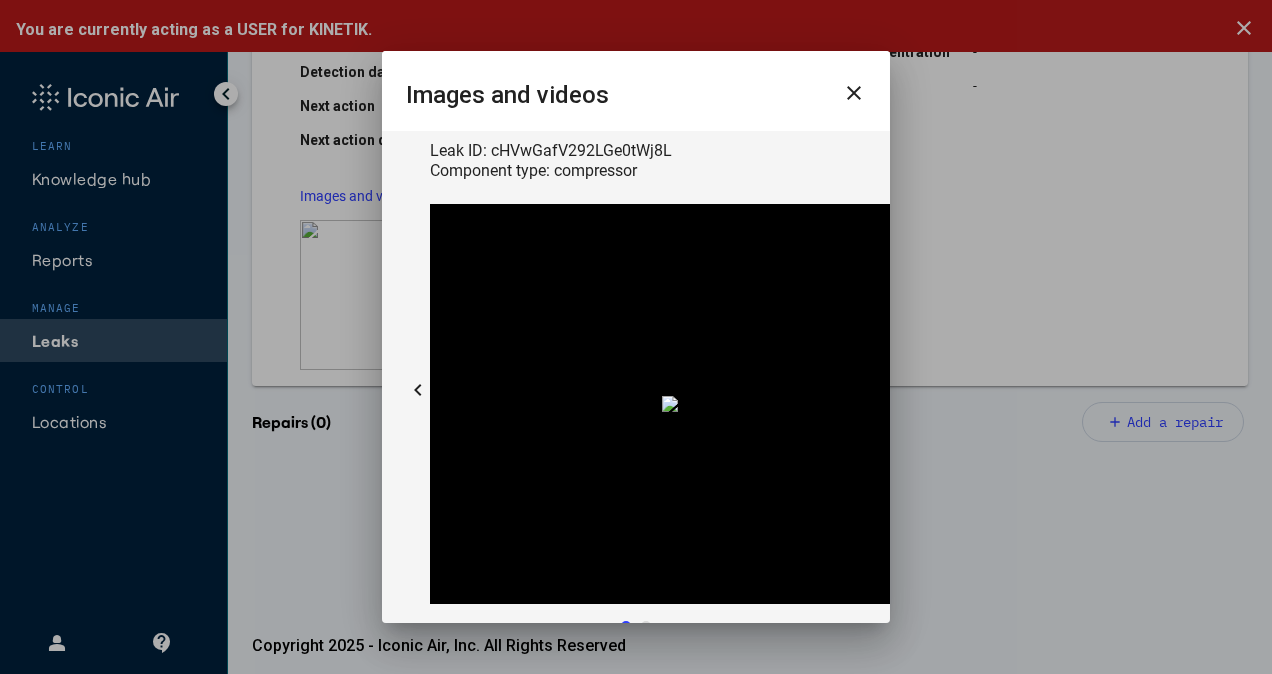 drag, startPoint x: 576, startPoint y: 386, endPoint x: 584, endPoint y: 413, distance: 28.160255 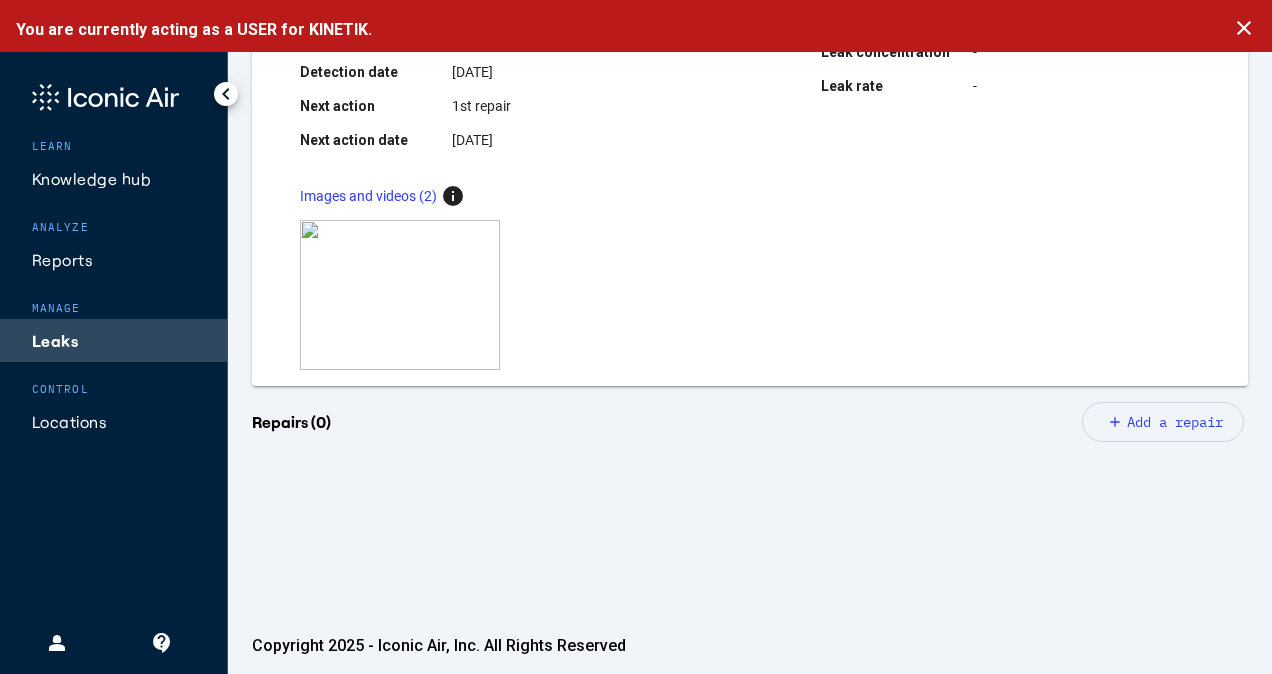 click on "close" 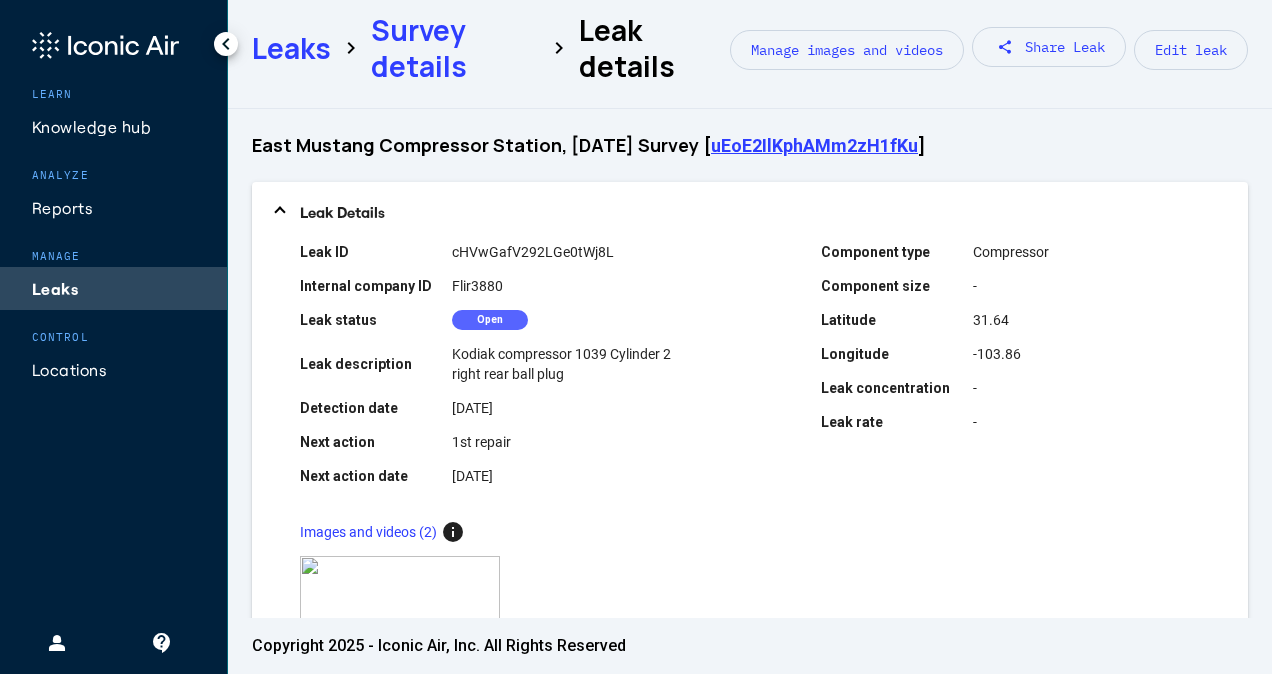 scroll, scrollTop: 0, scrollLeft: 0, axis: both 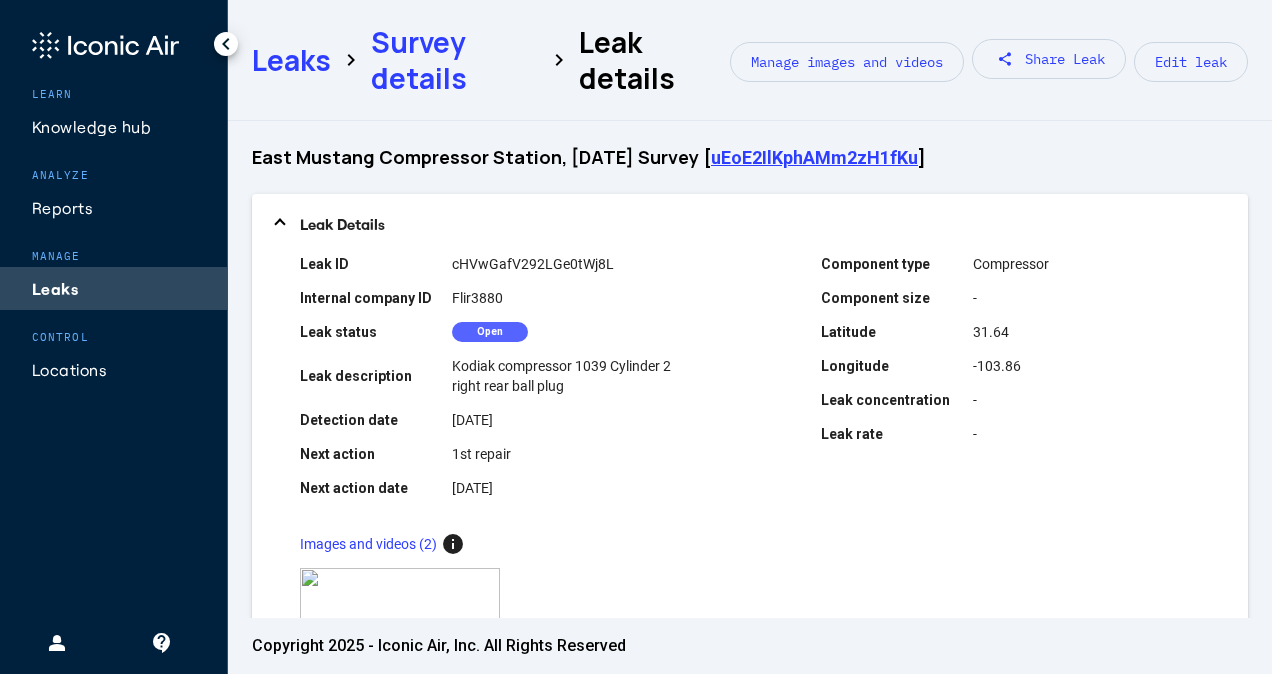 click on "Leaks" 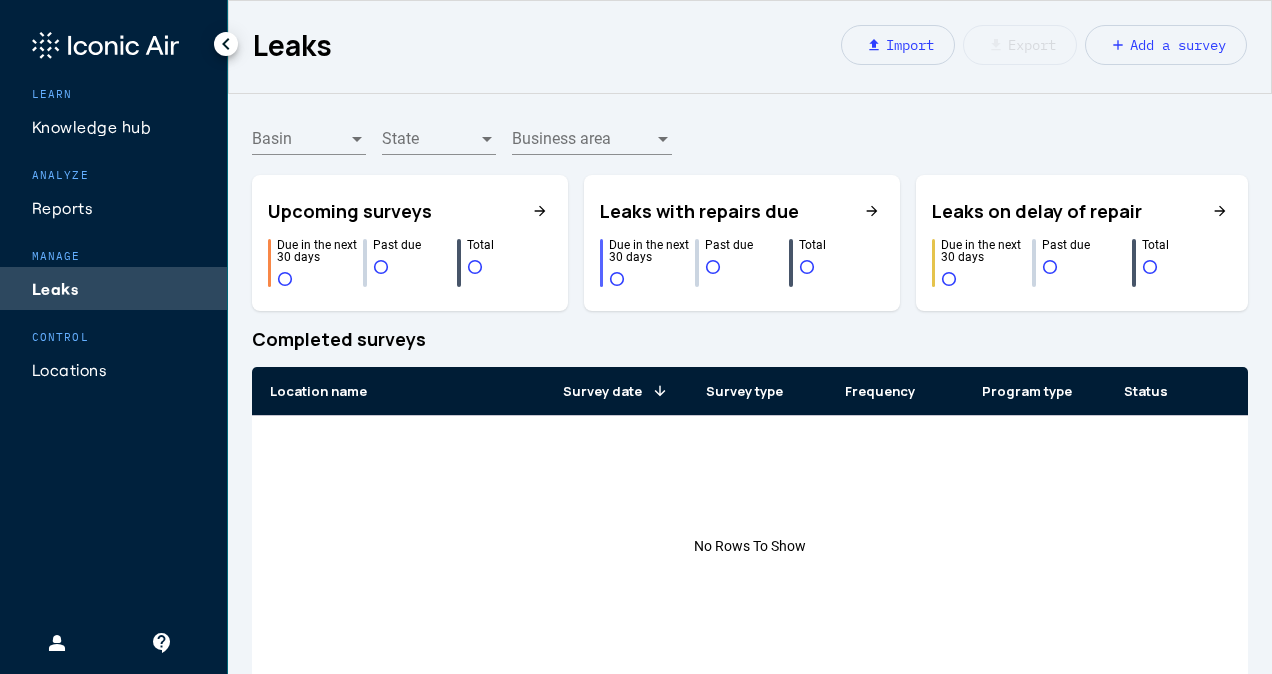 click on "Completed surveys" 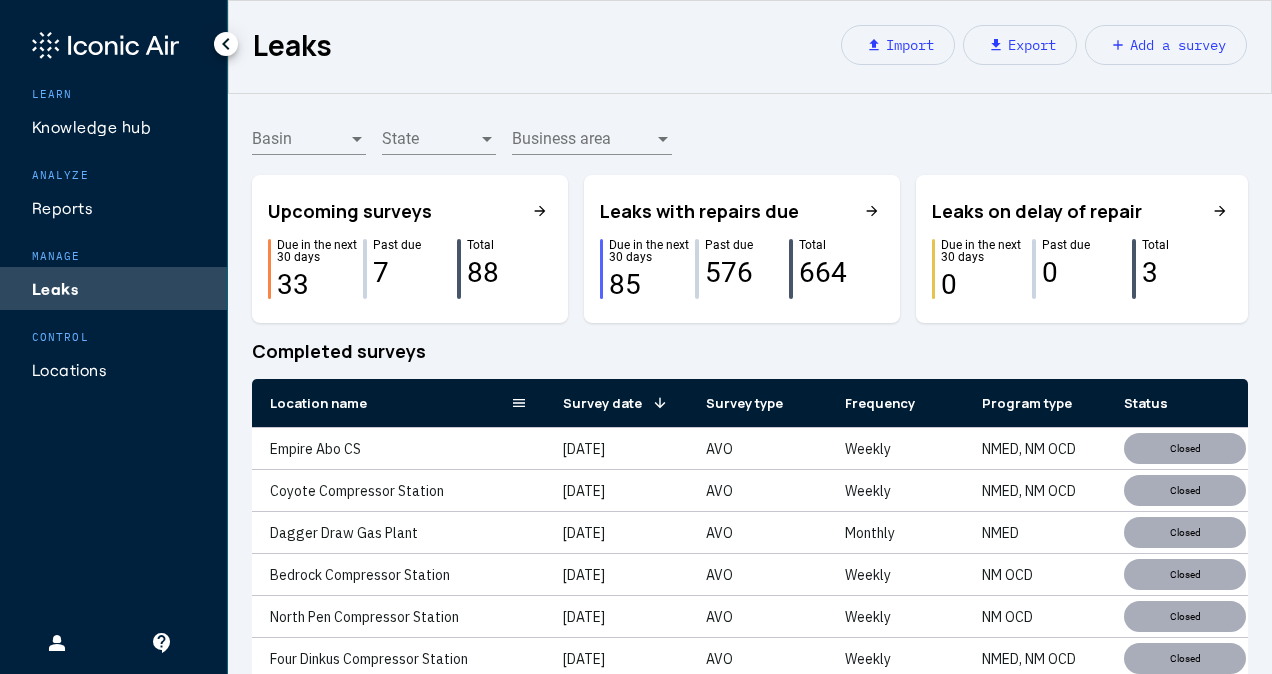 click 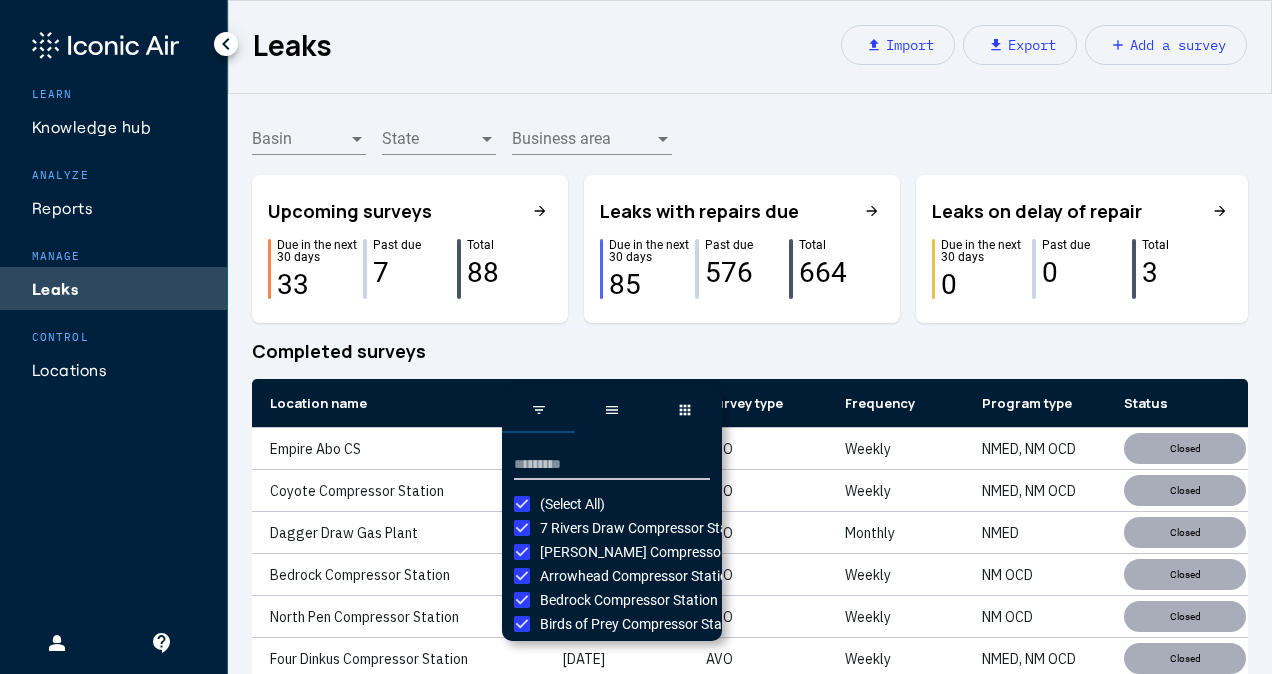 click on "chevron_left" 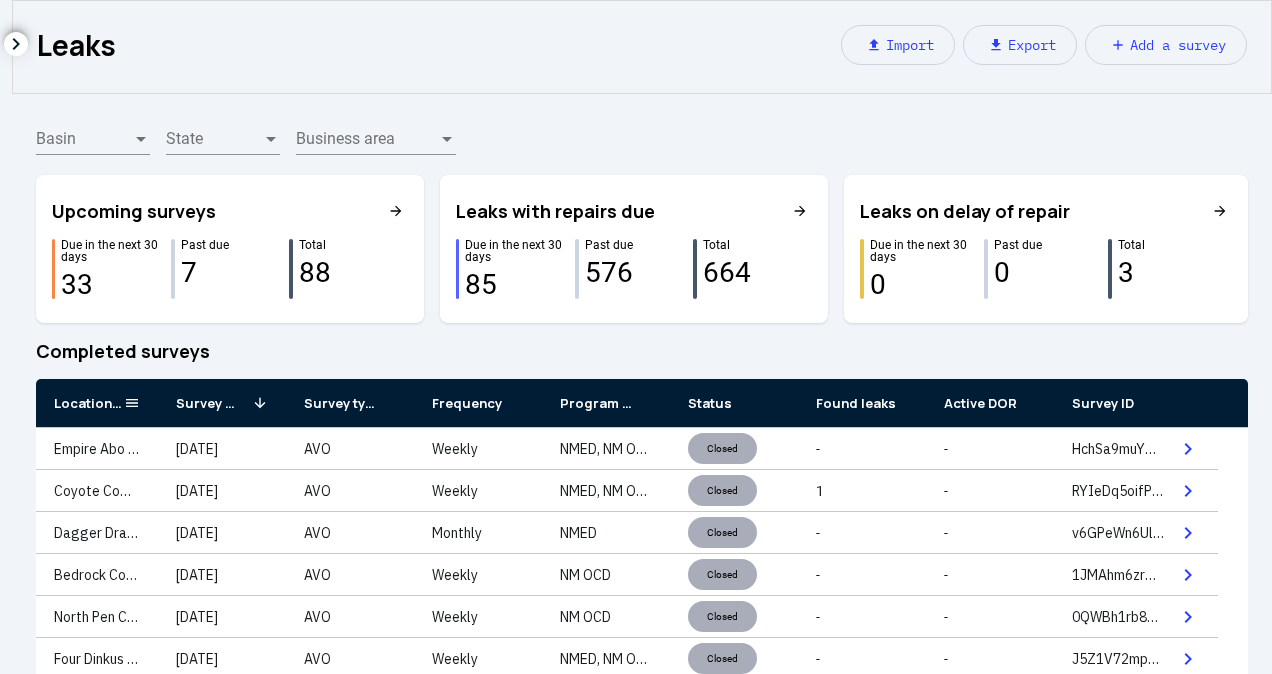 click 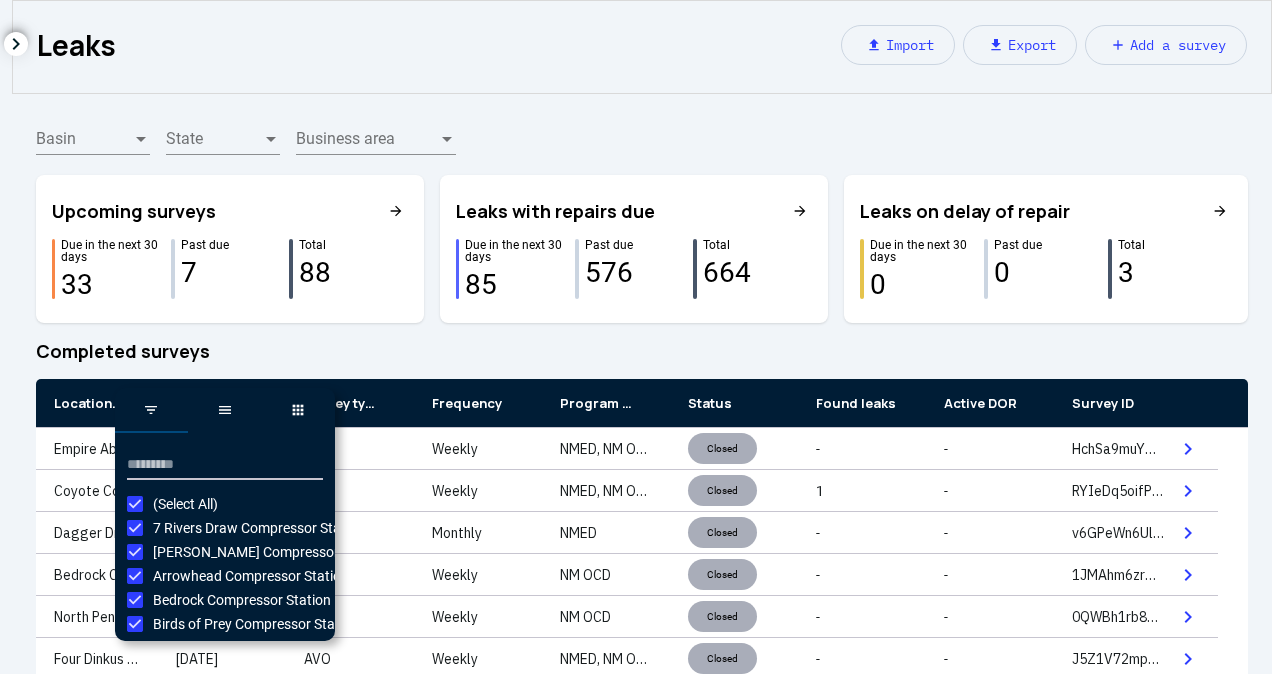 click on "(Select All)" 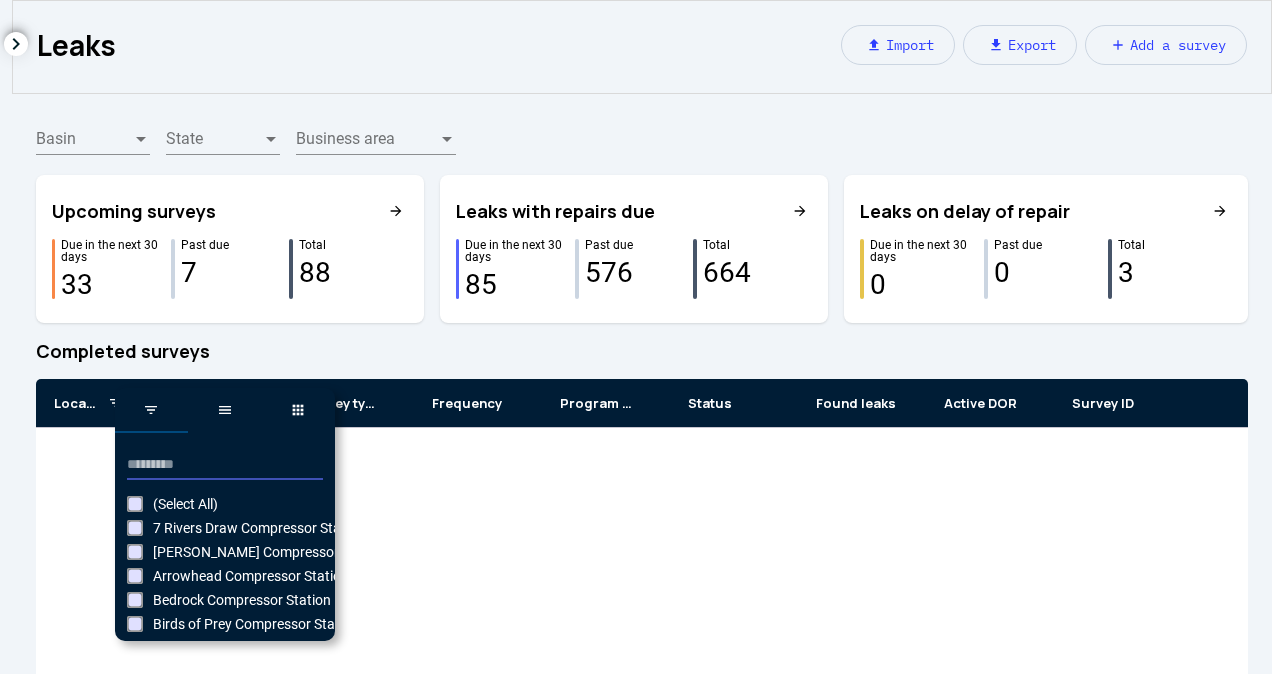 click at bounding box center [225, 465] 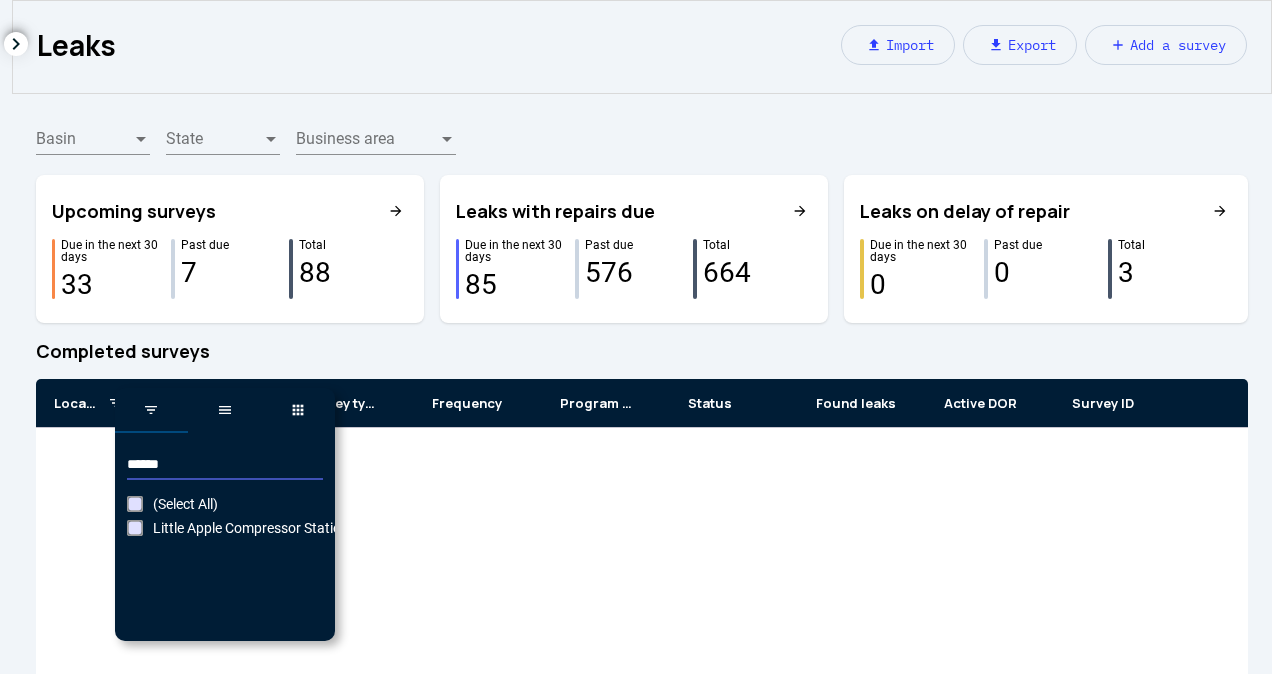 type on "******" 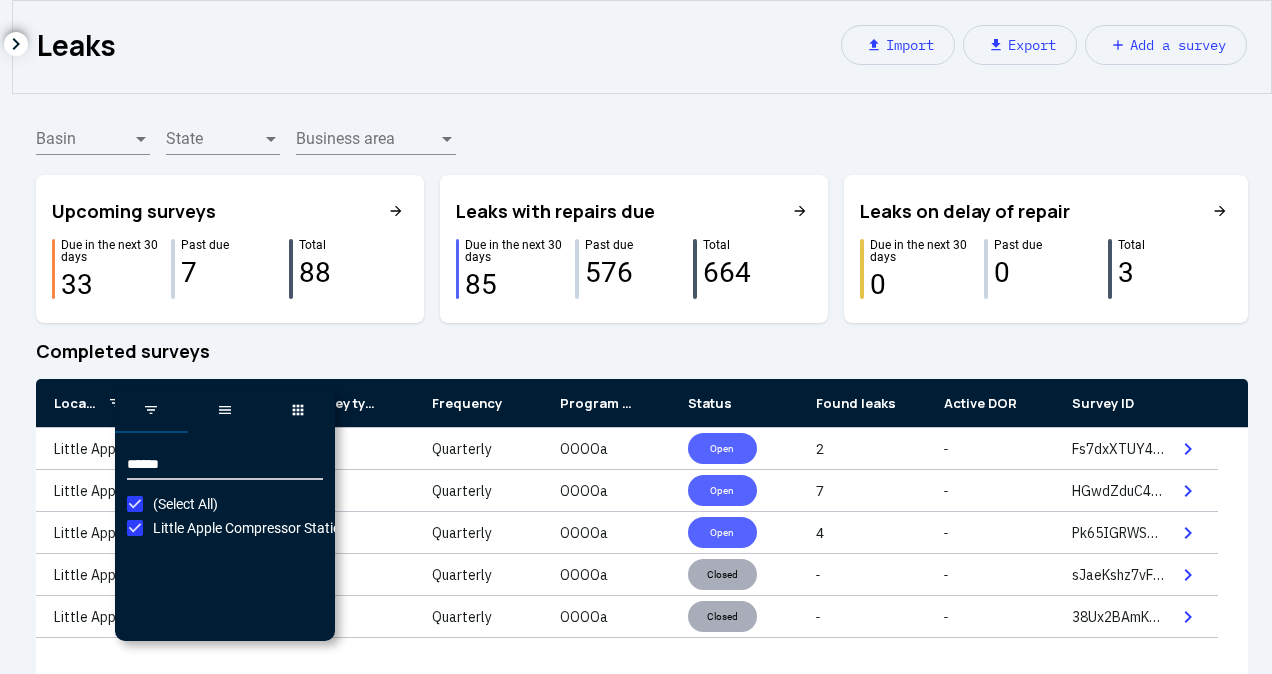 click on "Completed surveys" 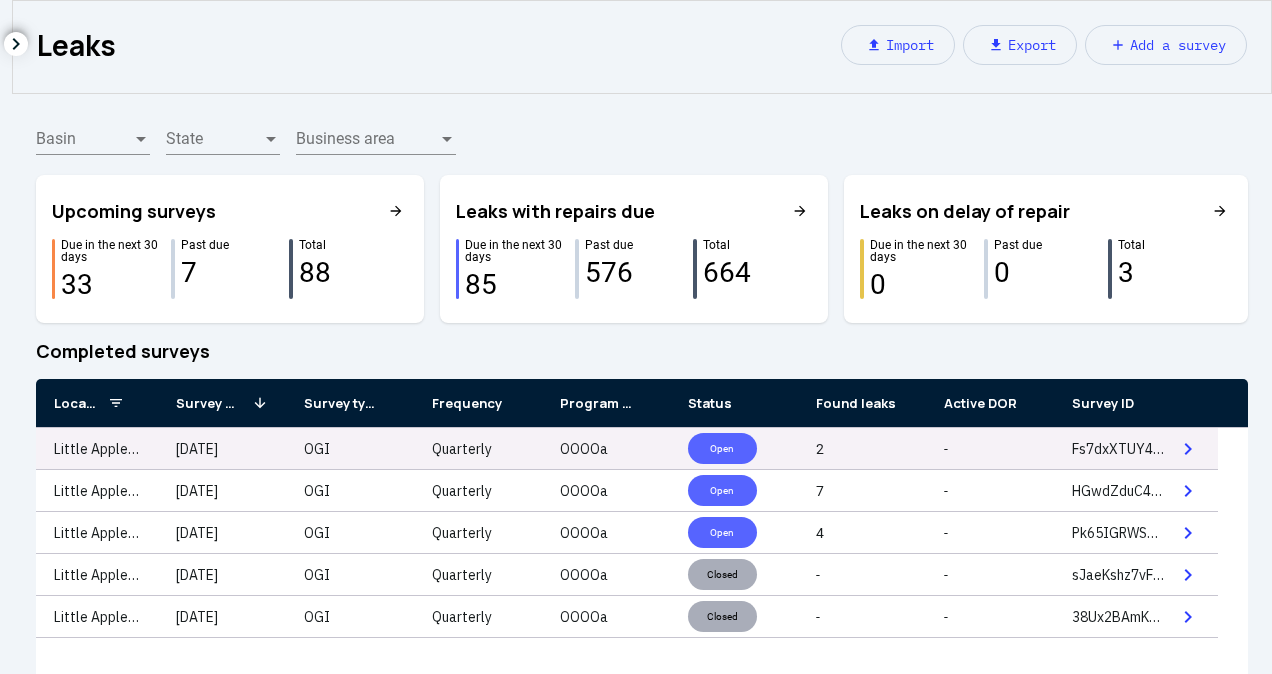click on "Open" 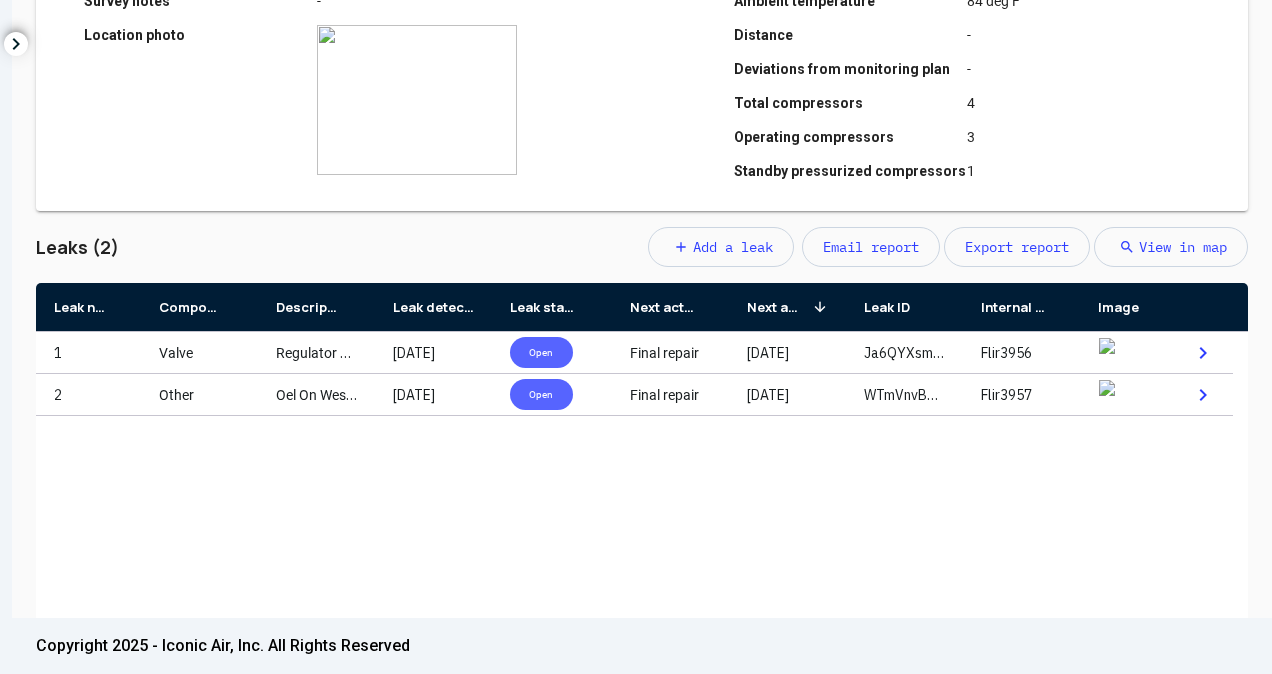 scroll, scrollTop: 552, scrollLeft: 0, axis: vertical 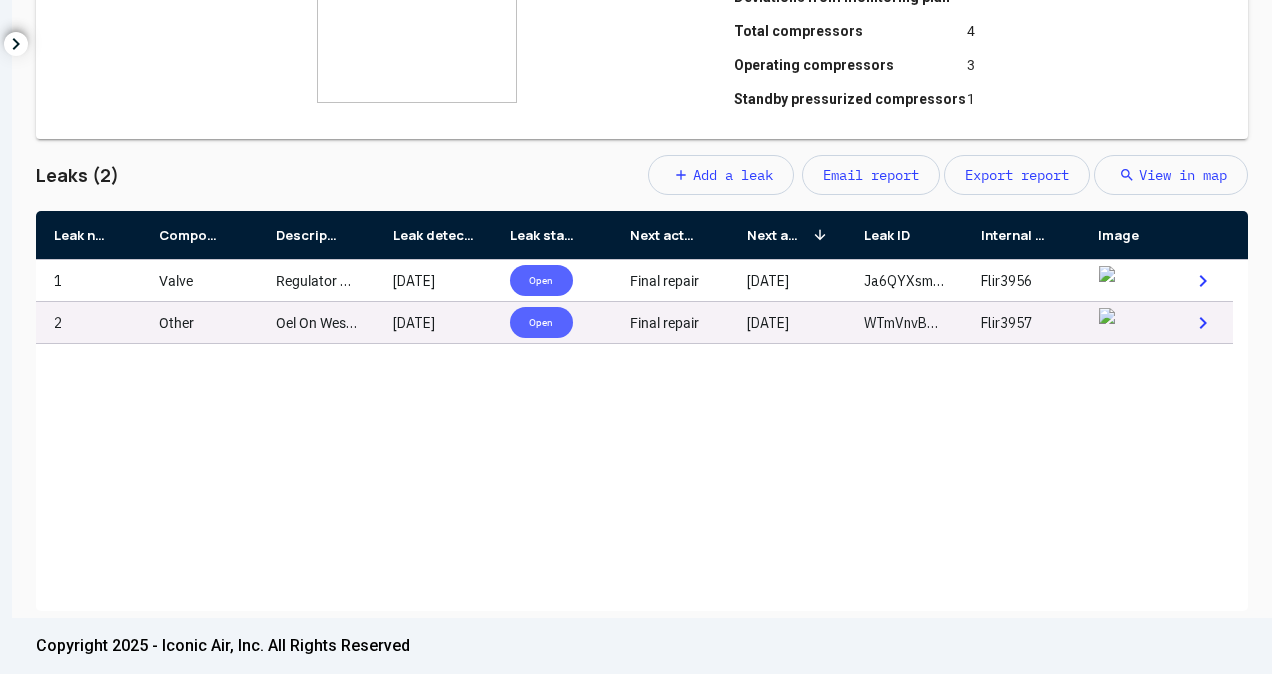 click on "[DATE]" at bounding box center (433, 322) 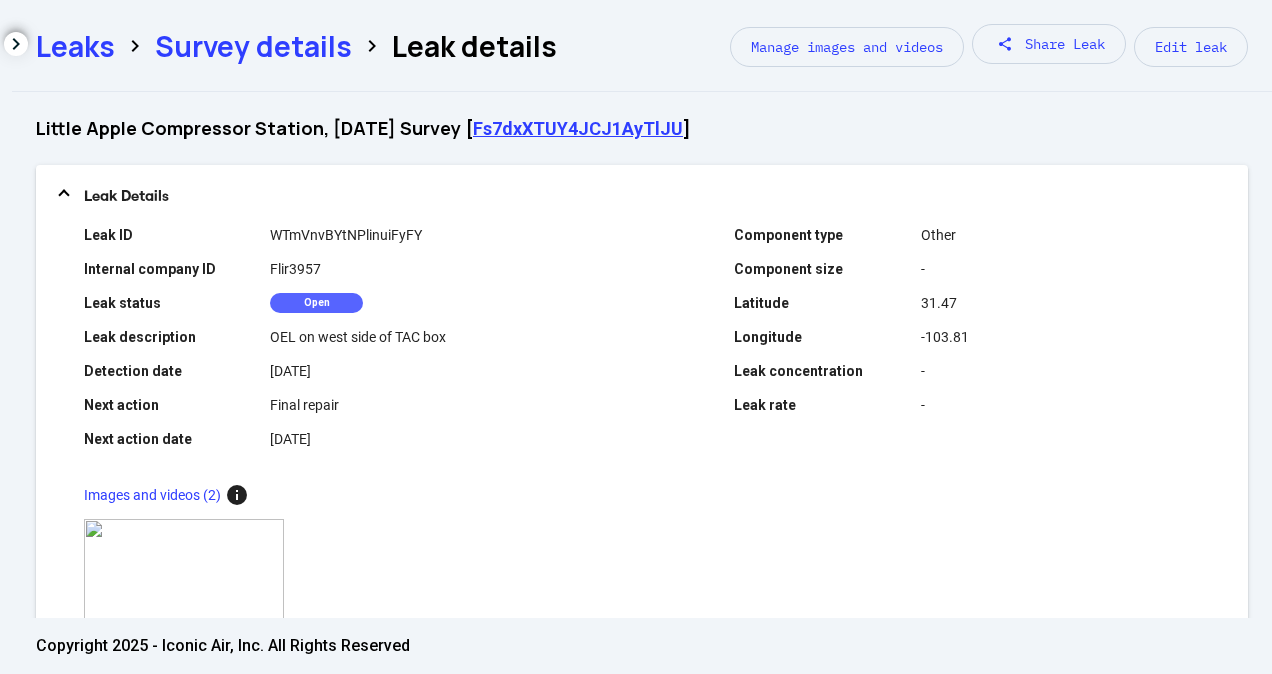 click on "zoom_in zoom_in" at bounding box center (642, 594) 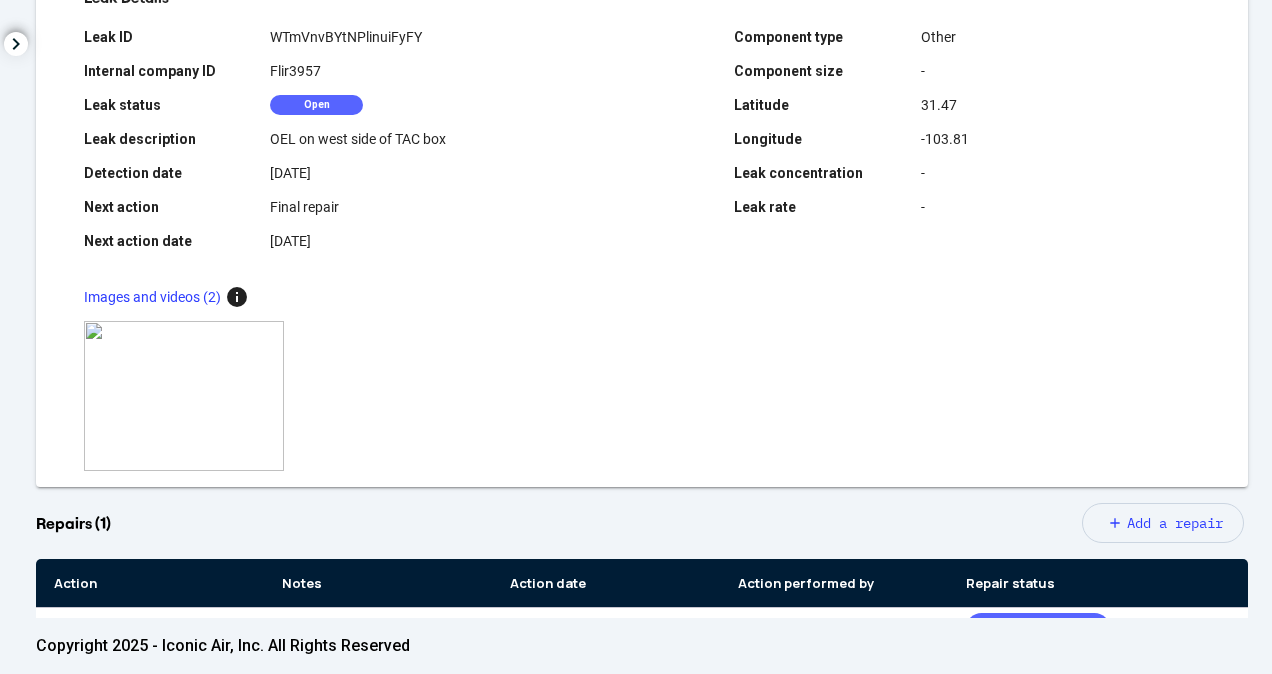 scroll, scrollTop: 200, scrollLeft: 0, axis: vertical 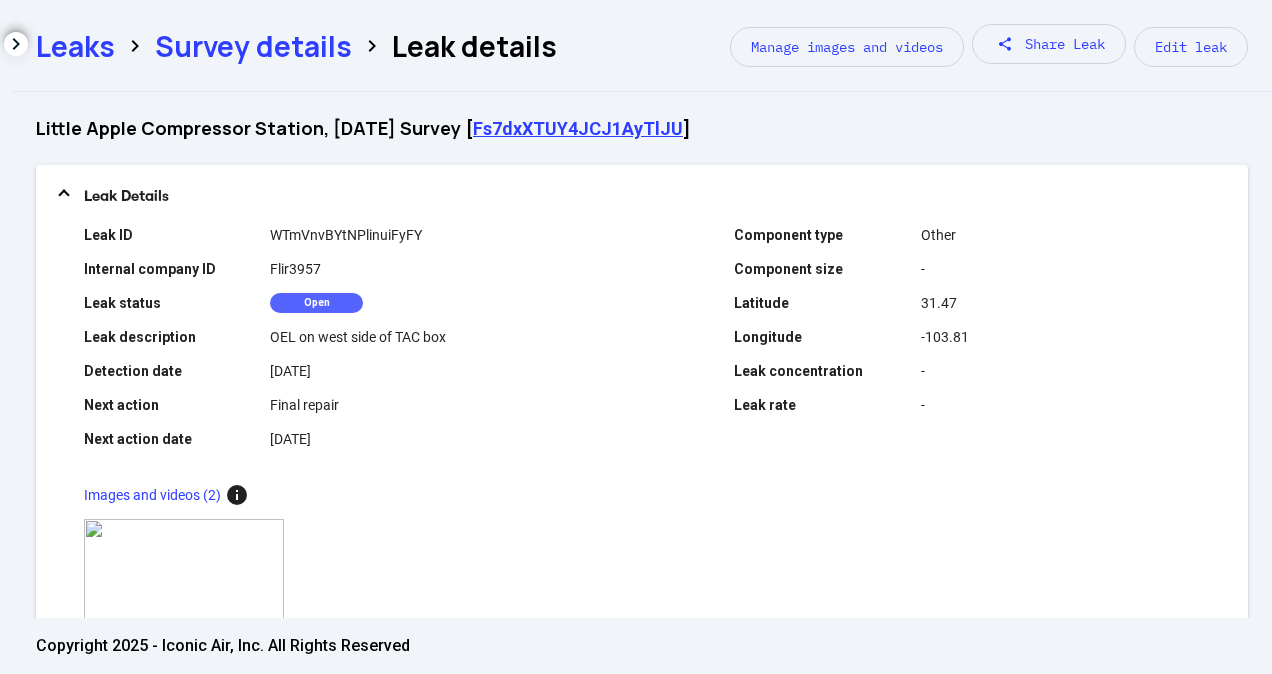 click on "Survey details" 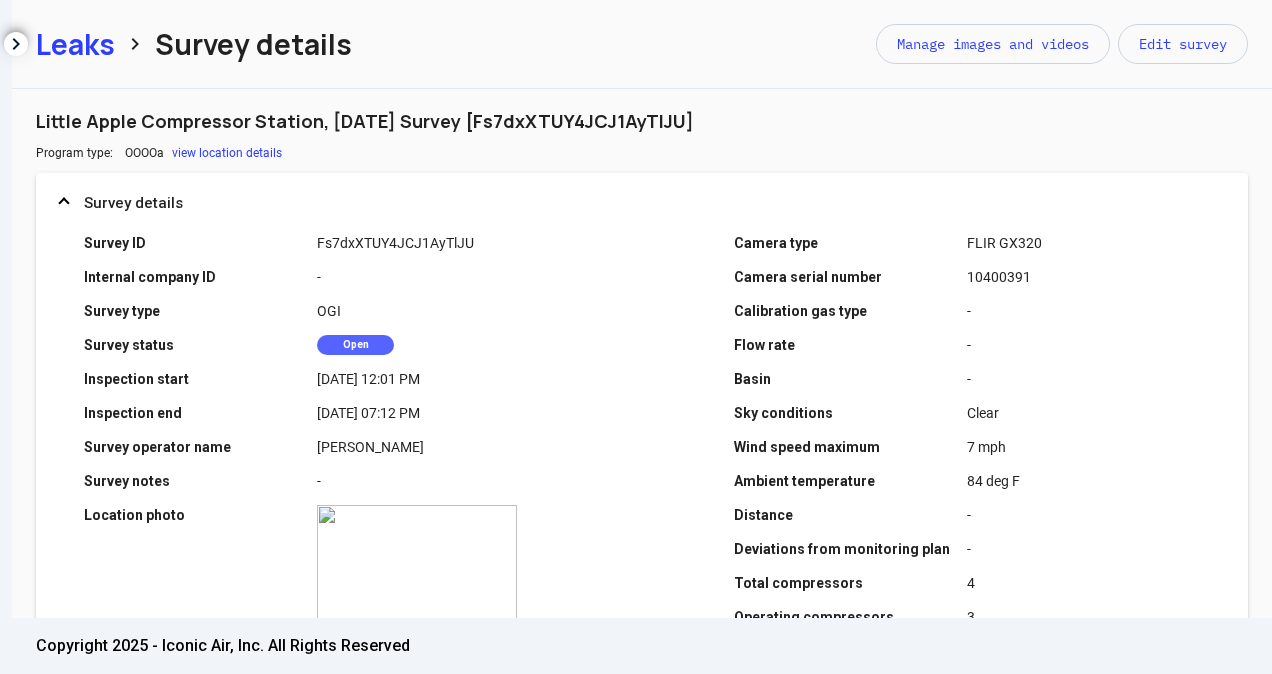 click on "Survey ID Fs7dxXTUY4JCJ1AyTlJU Internal company ID  -  Survey type OGI Survey status  Open  Inspection start  [DATE] 12:01 PM  Inspection end  [DATE] 07:12 PM  Survey operator name  [PERSON_NAME]  Survey notes - Location photo zoom_in Camera type  FLIR GX320  Camera serial number  10400391  Calibration gas type  -  Flow rate  -  Basin - Sky conditions  Clear  Wind speed maximum  7 mph  Ambient temperature  84 deg F  Distance  -  Deviations from monitoring plan  -  Total compressors  4  Operating compressors  3  Standby pressurized compressors  1" at bounding box center (642, 454) 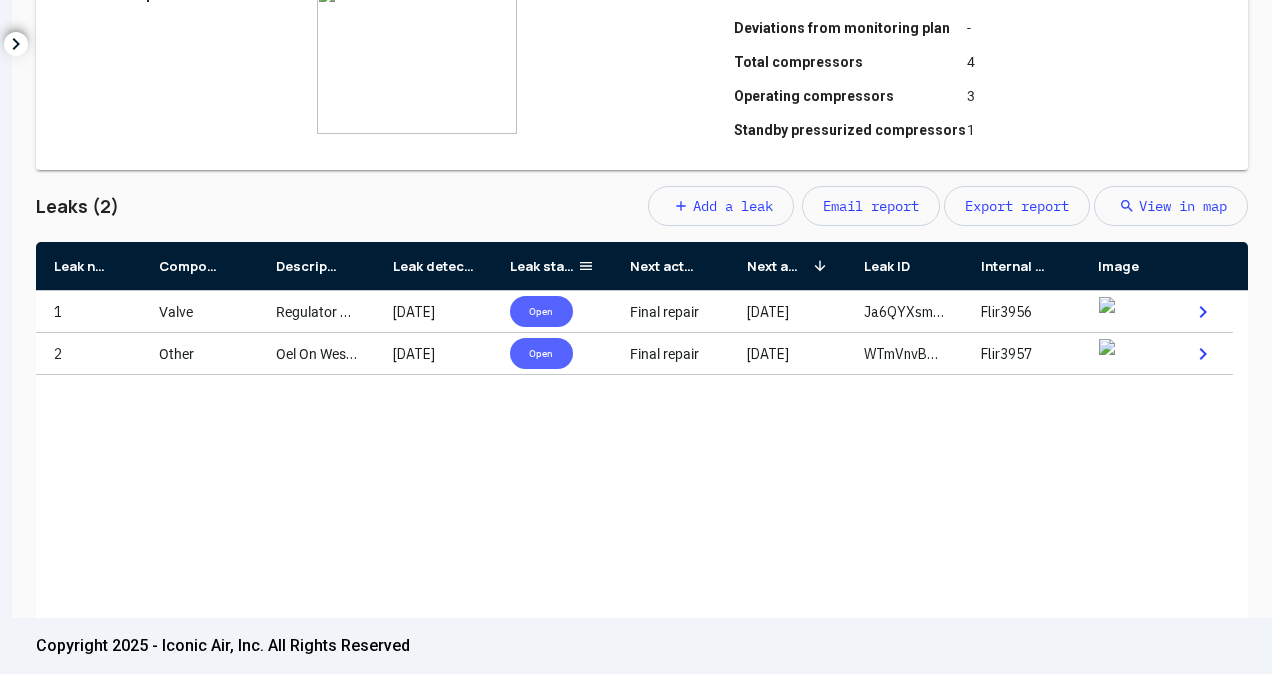 scroll, scrollTop: 552, scrollLeft: 0, axis: vertical 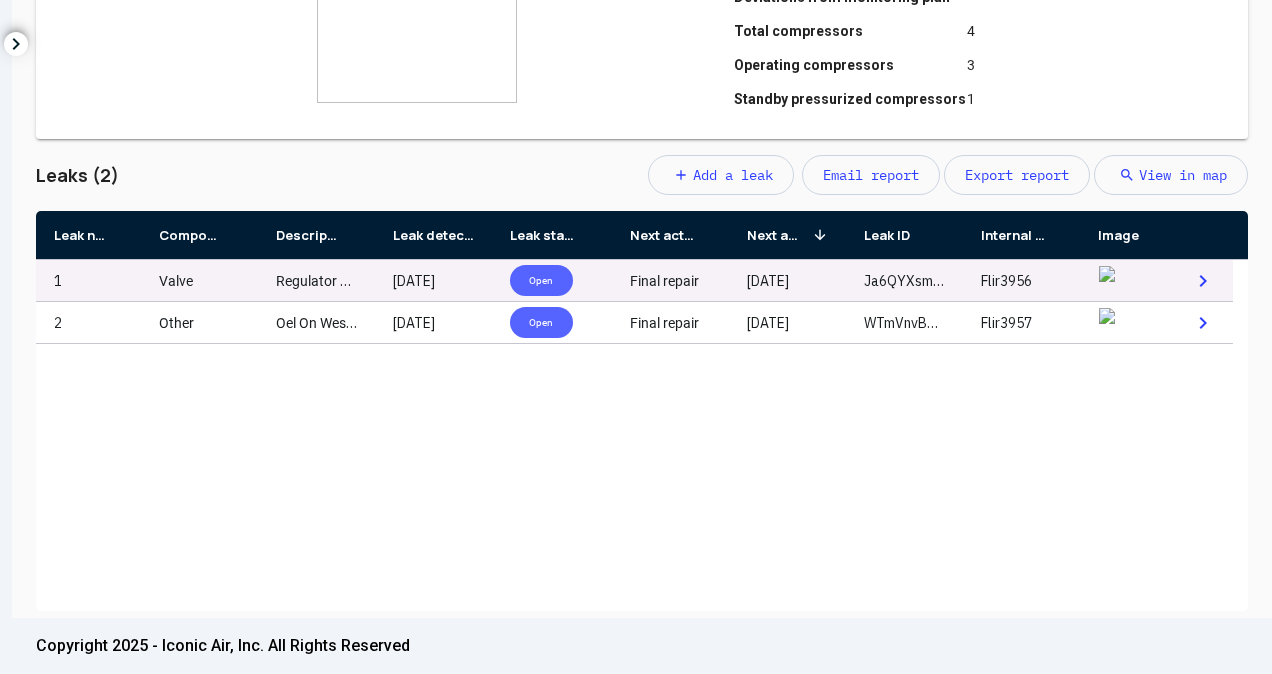click on "Open" at bounding box center (541, 280) 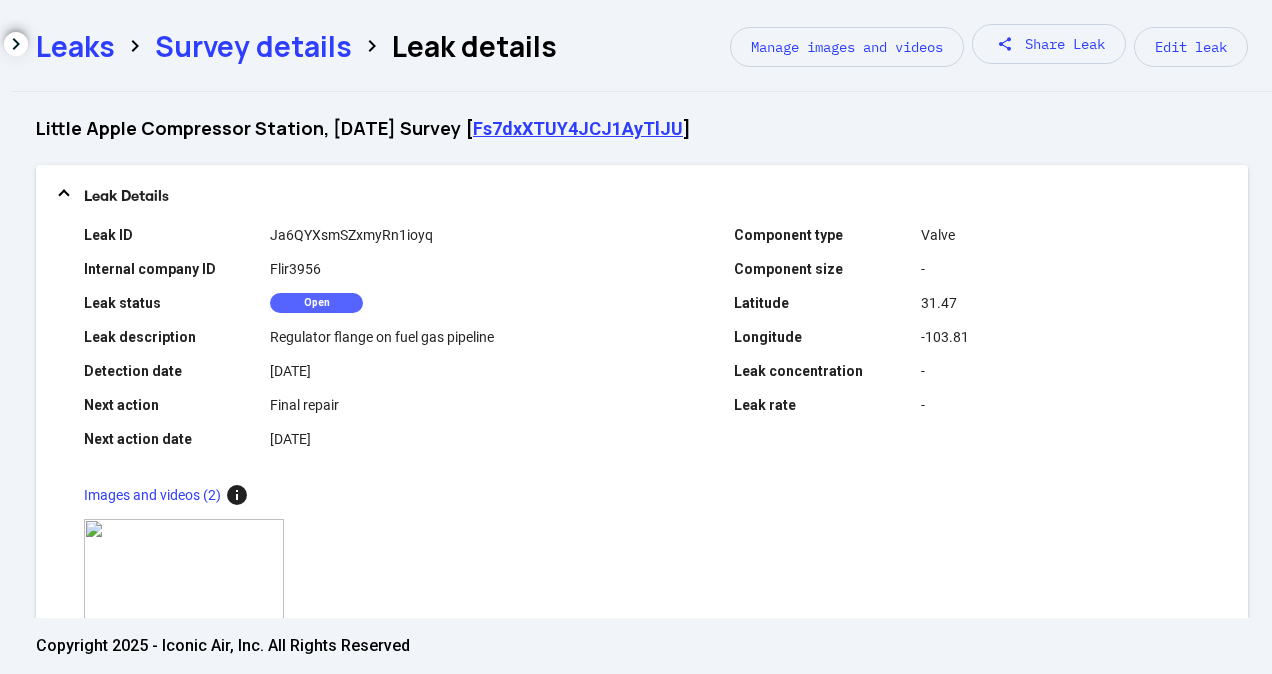 click on "Leak ID Ja6QYXsmSZxmyRn1ioyq Internal company ID  Flir3956  Leak status  Open  Leak description Regulator flange on fuel gas pipeline  Detection date [DATE] Next action  Final repair  Next action date  [DATE]  Component type Valve Component size  -  [GEOGRAPHIC_DATA] Leak concentration  -  Leak rate  -" at bounding box center (642, 344) 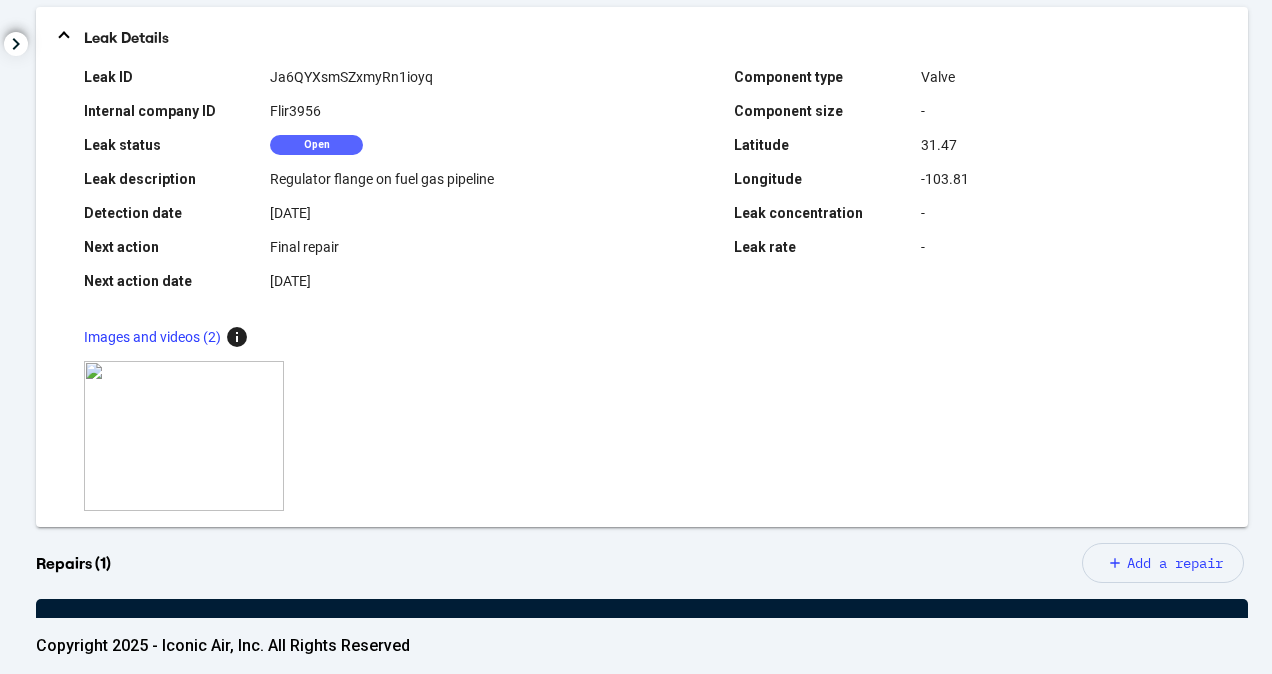 scroll, scrollTop: 200, scrollLeft: 0, axis: vertical 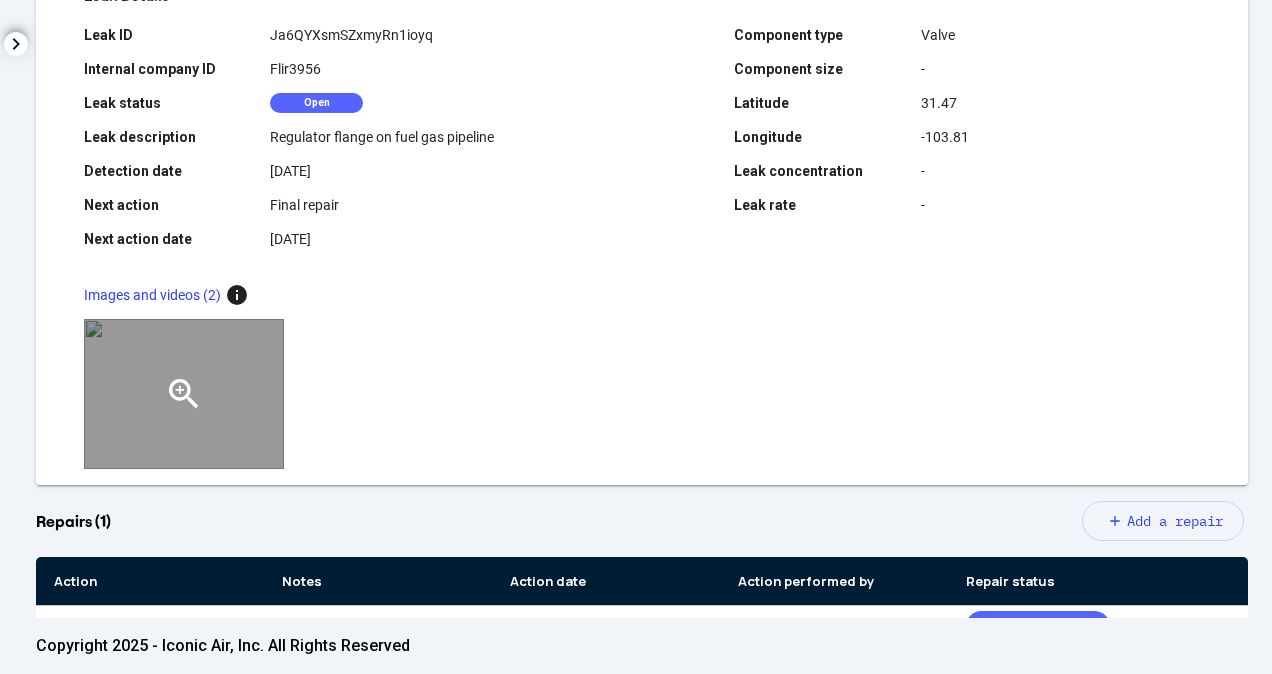 click on "zoom_in" at bounding box center (184, 394) 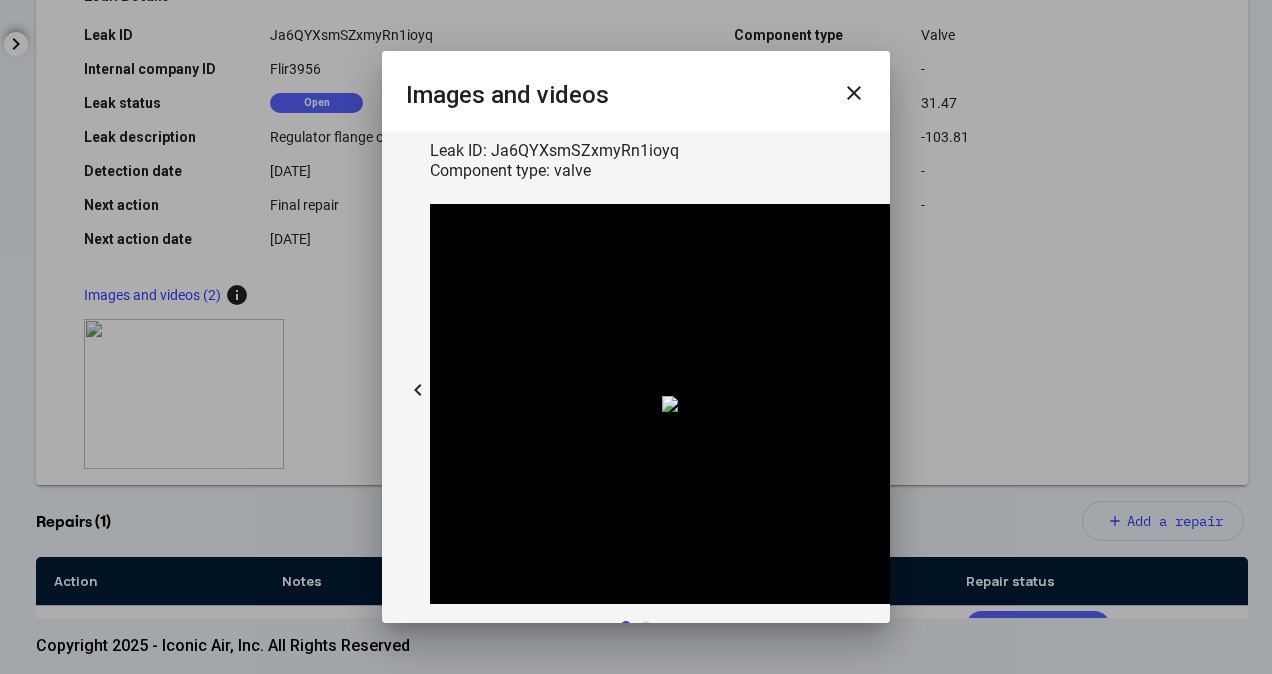 click on "close" at bounding box center [854, 93] 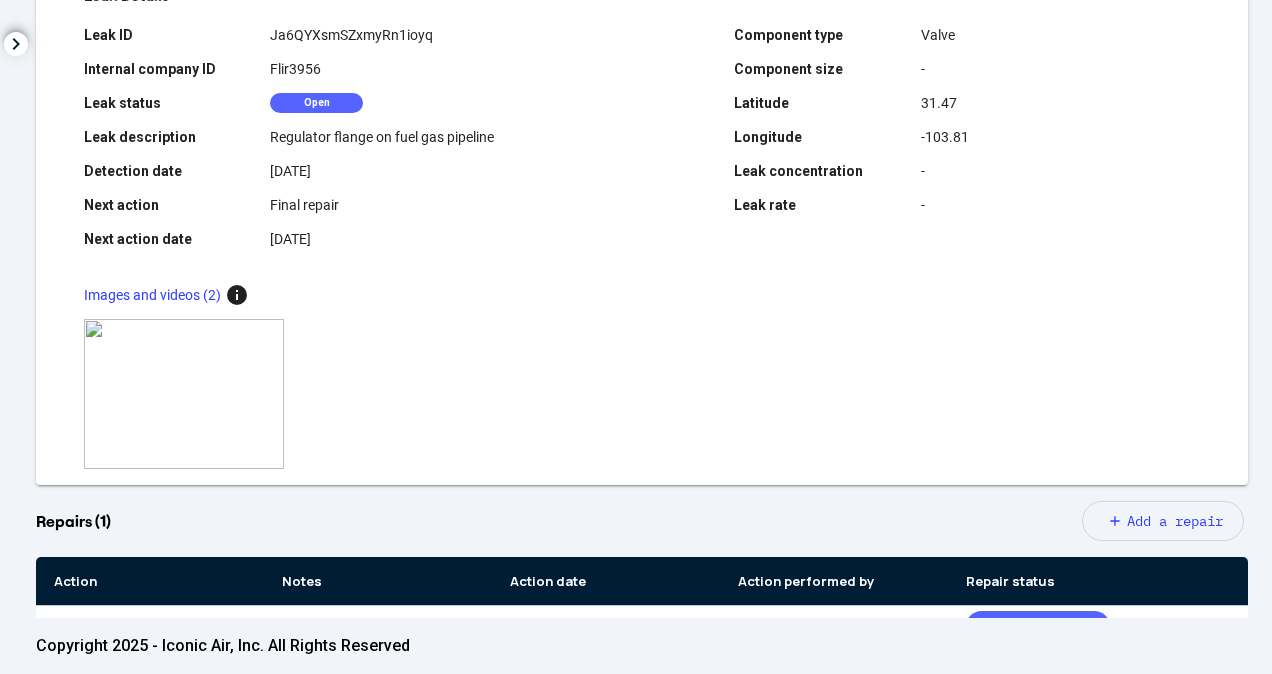 click on "Little Apple Compressor Station, [DATE] Survey [ Fs7dxXTUY4JCJ1AyTlJU ]   Leak Details  Leak ID Ja6QYXsmSZxmyRn1ioyq Internal company ID  Flir3956  Leak status  Open  Leak description Regulator flange on fuel gas pipeline  Detection date [DATE] Next action  Final repair  Next action date  [DATE]  Component type Valve Component size  -  [GEOGRAPHIC_DATA] Leak concentration  -  Leak rate  -   Images and videos (2)  info    zoom_in zoom_in  Repairs (1)  add Add a repair
Drag here to set row groups Drag here to set column labels
Action" 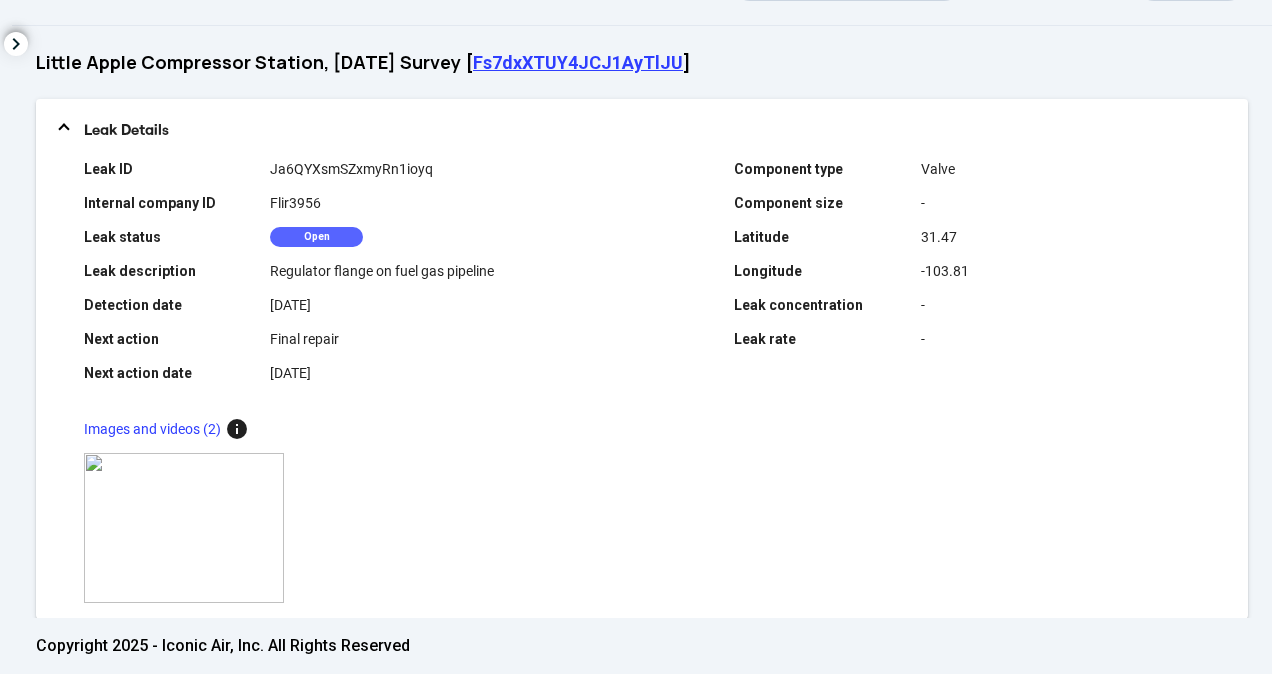 scroll, scrollTop: 0, scrollLeft: 0, axis: both 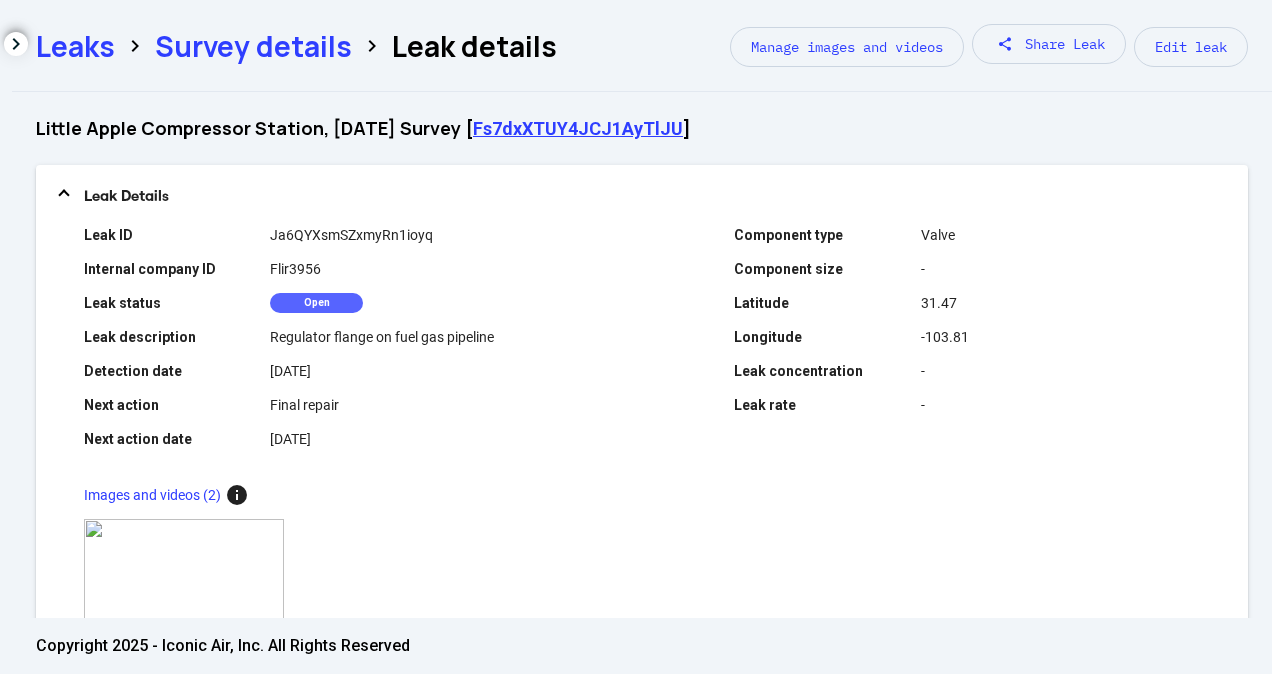click on "Survey details" 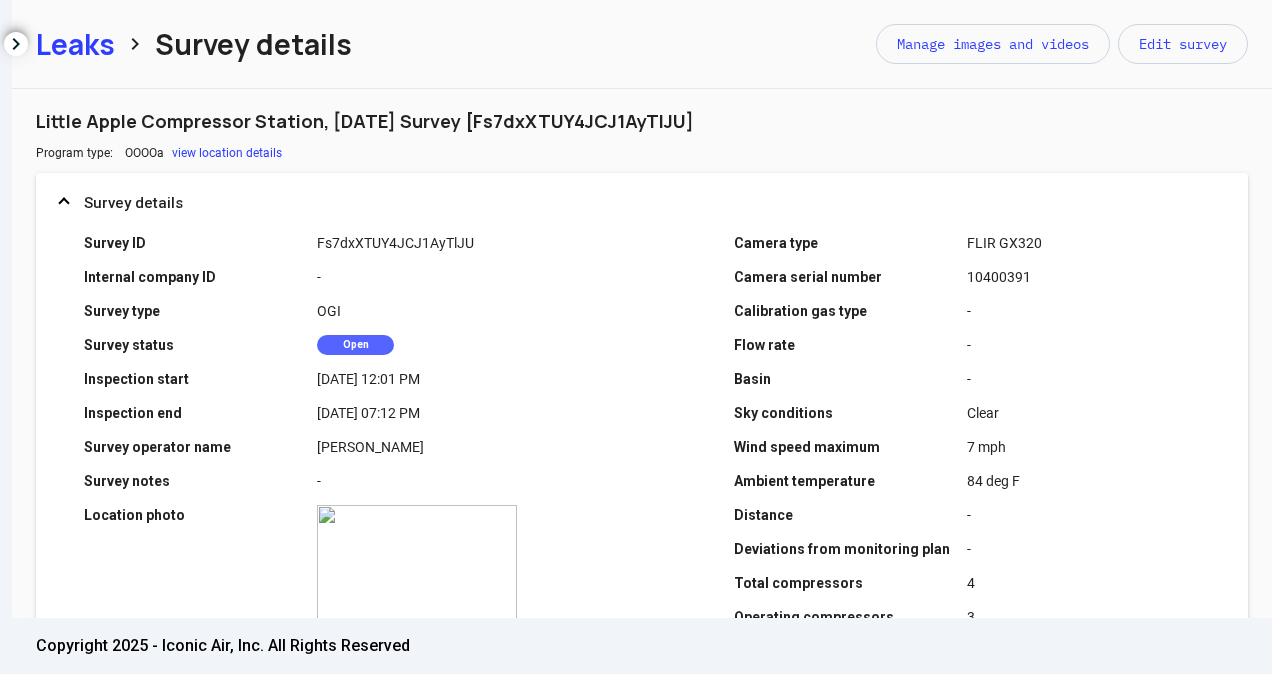 click on "Leaks" at bounding box center (75, 44) 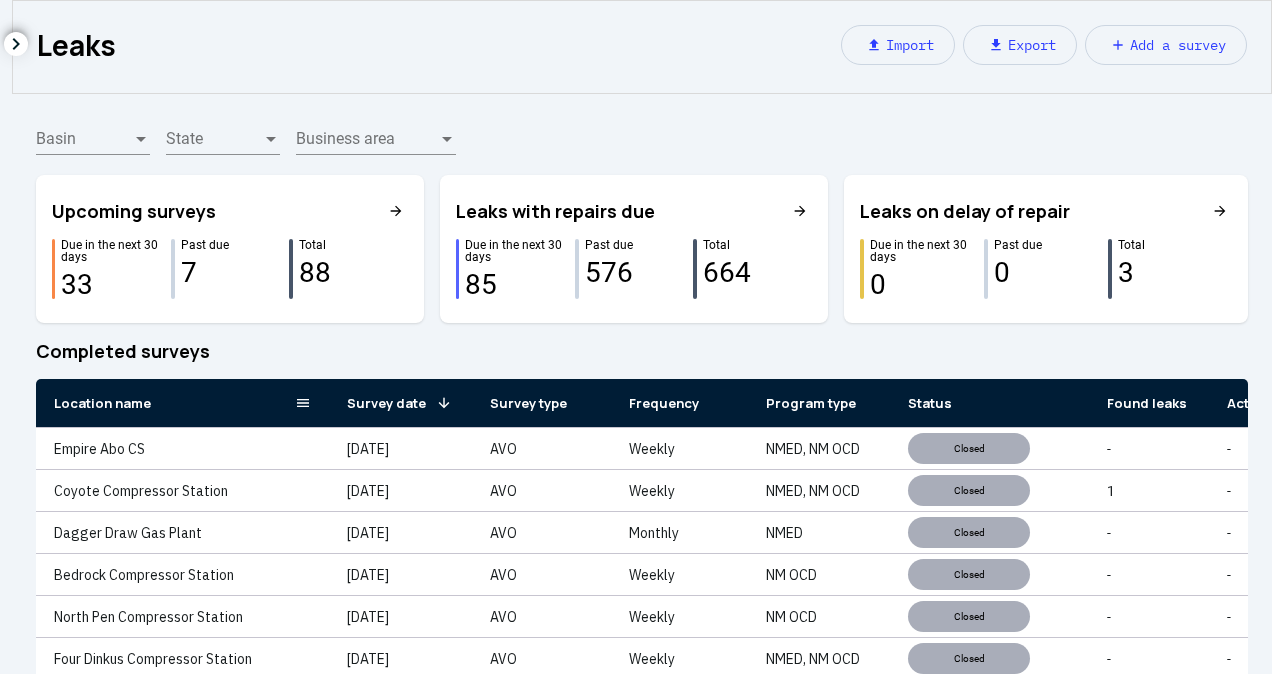 click 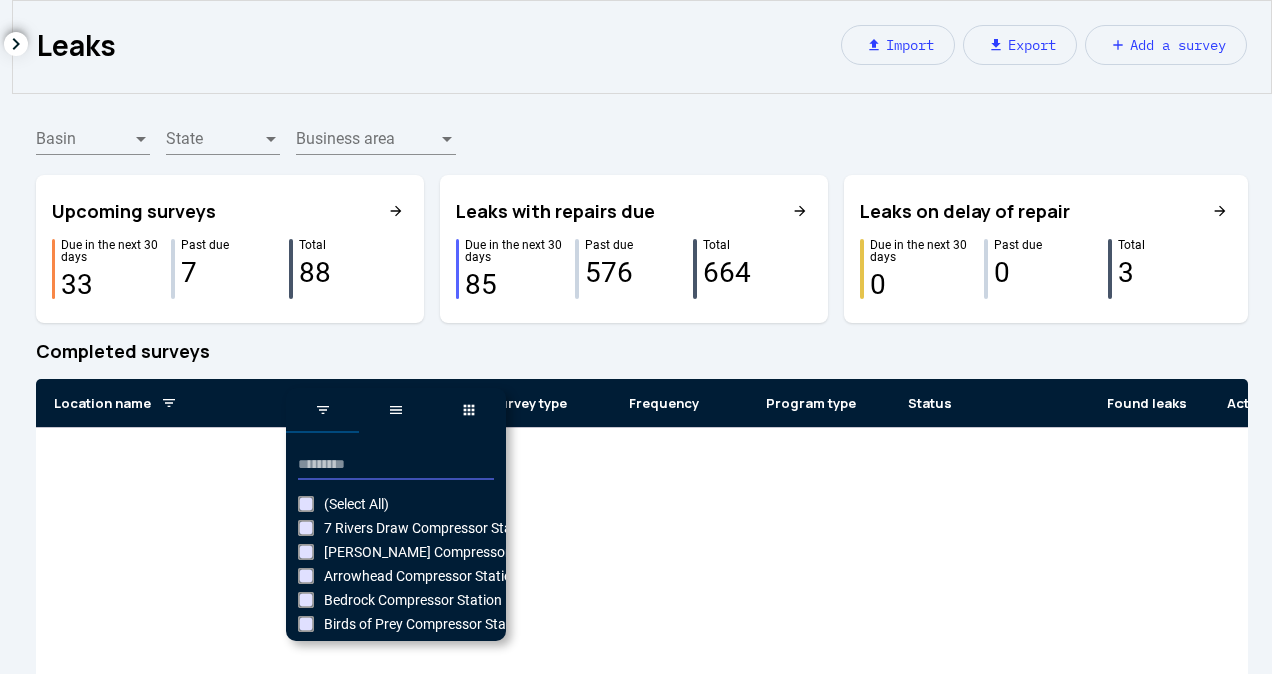 click at bounding box center (396, 465) 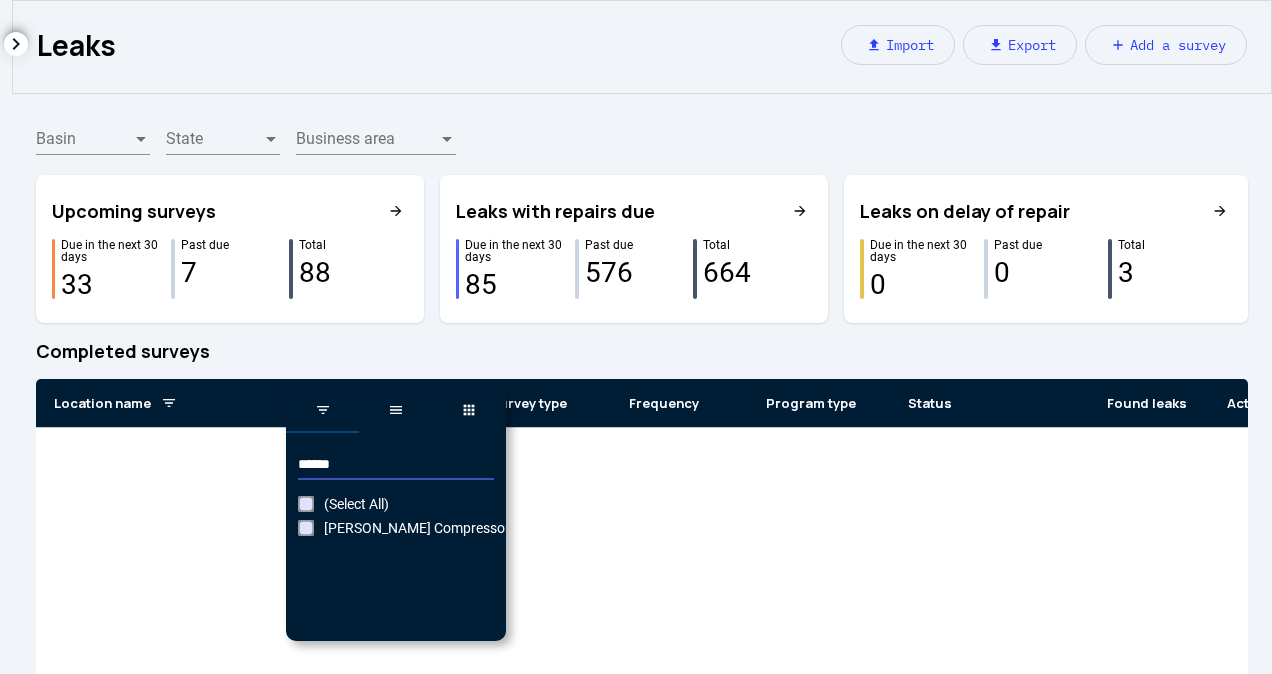 type on "******" 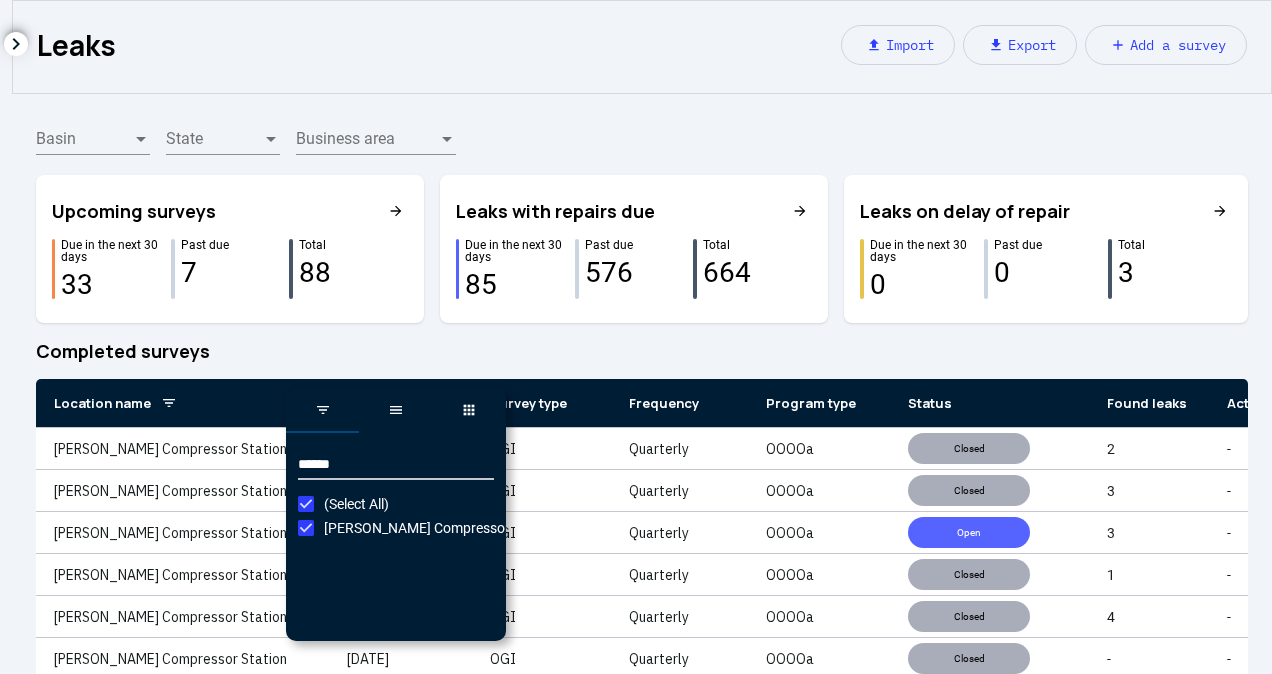 click on "Completed surveys" 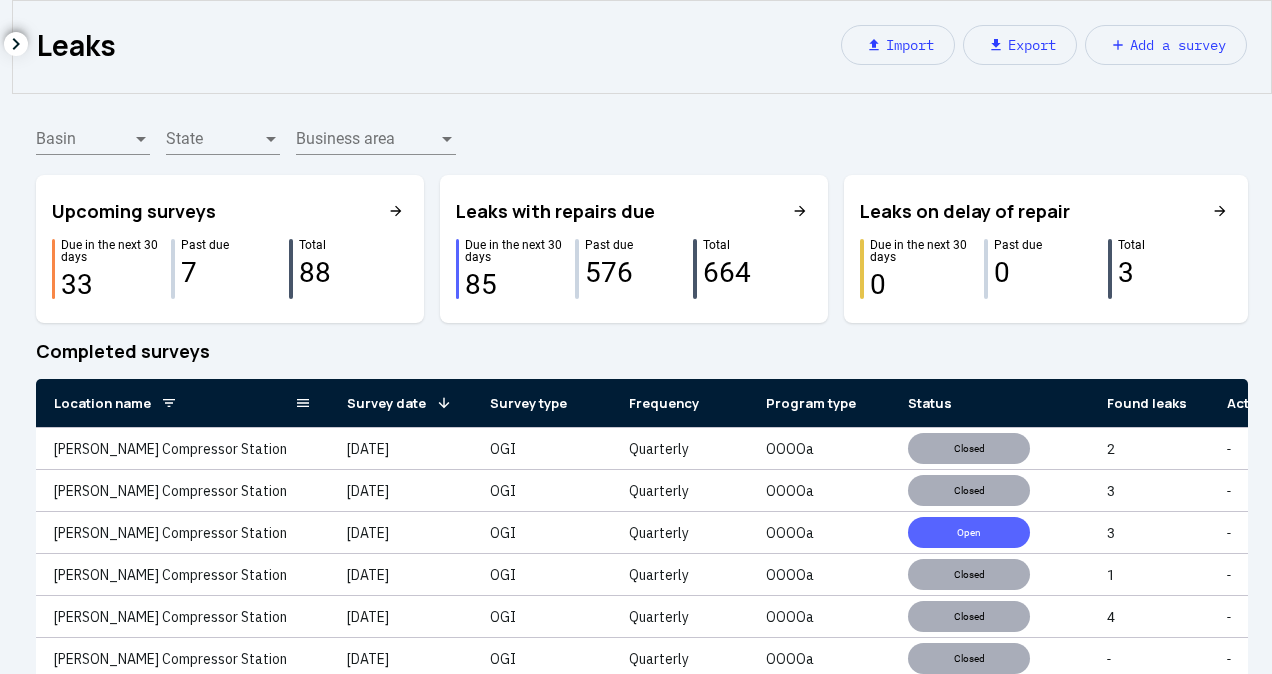 click 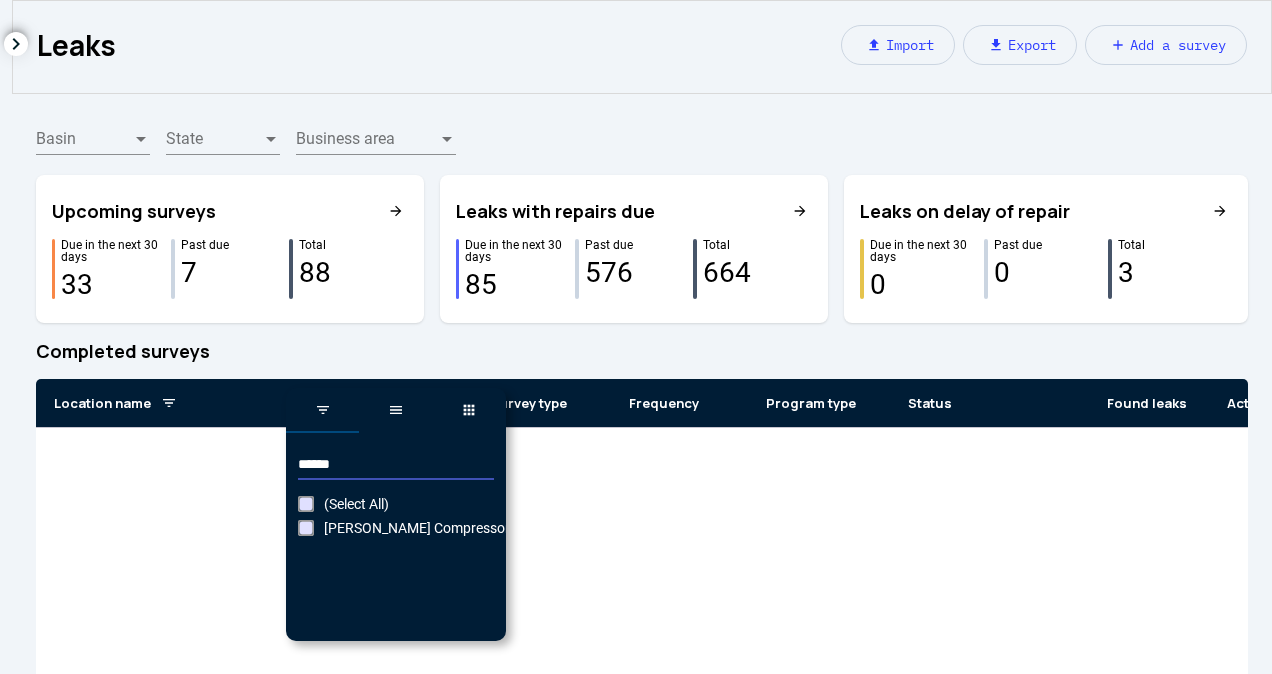 click on "******" at bounding box center [396, 465] 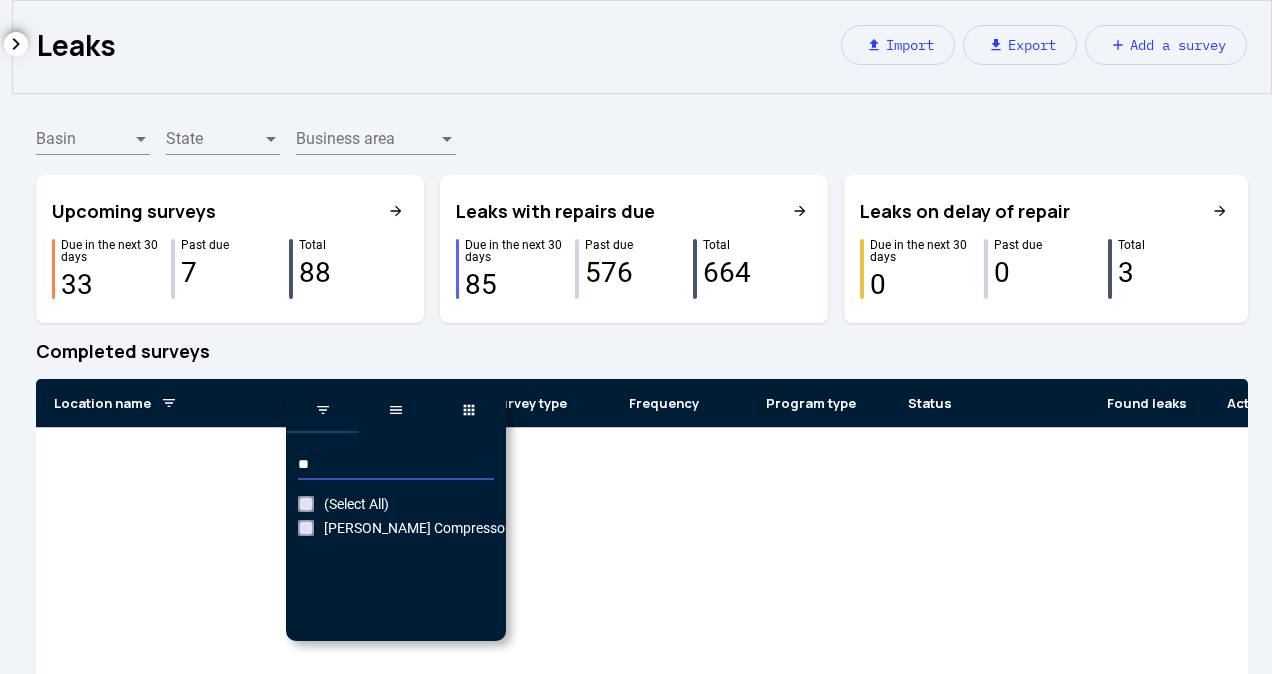 type on "*" 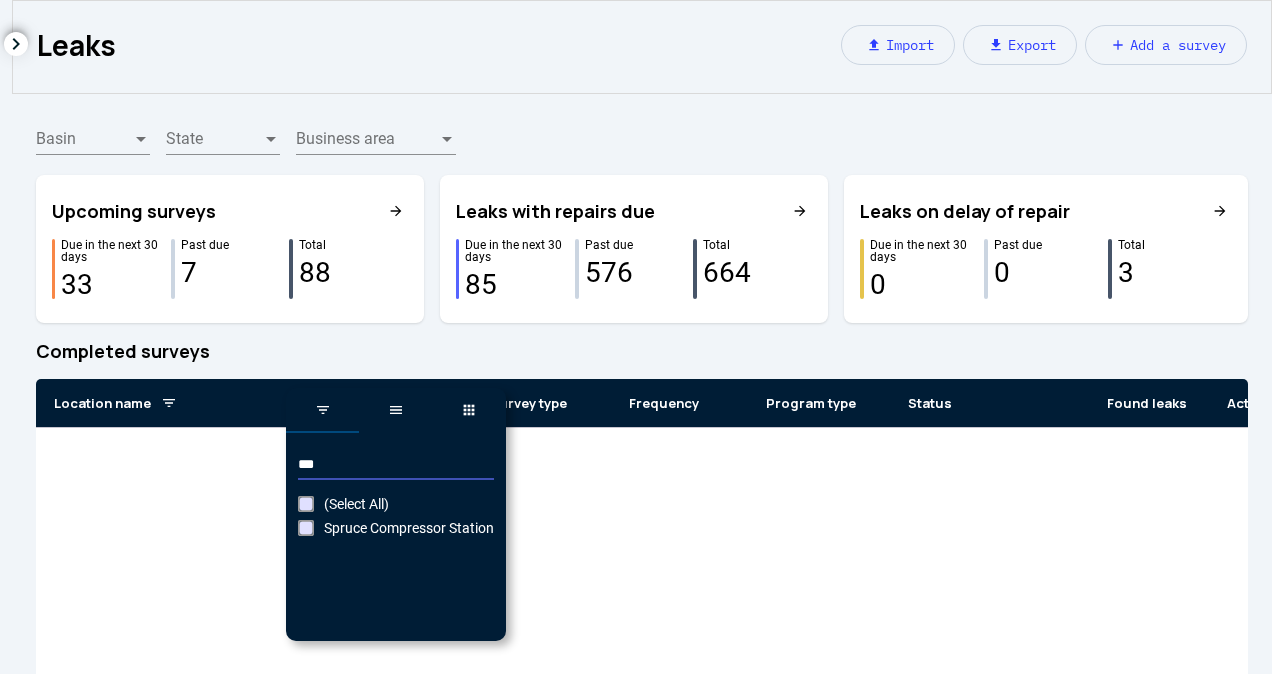 type on "***" 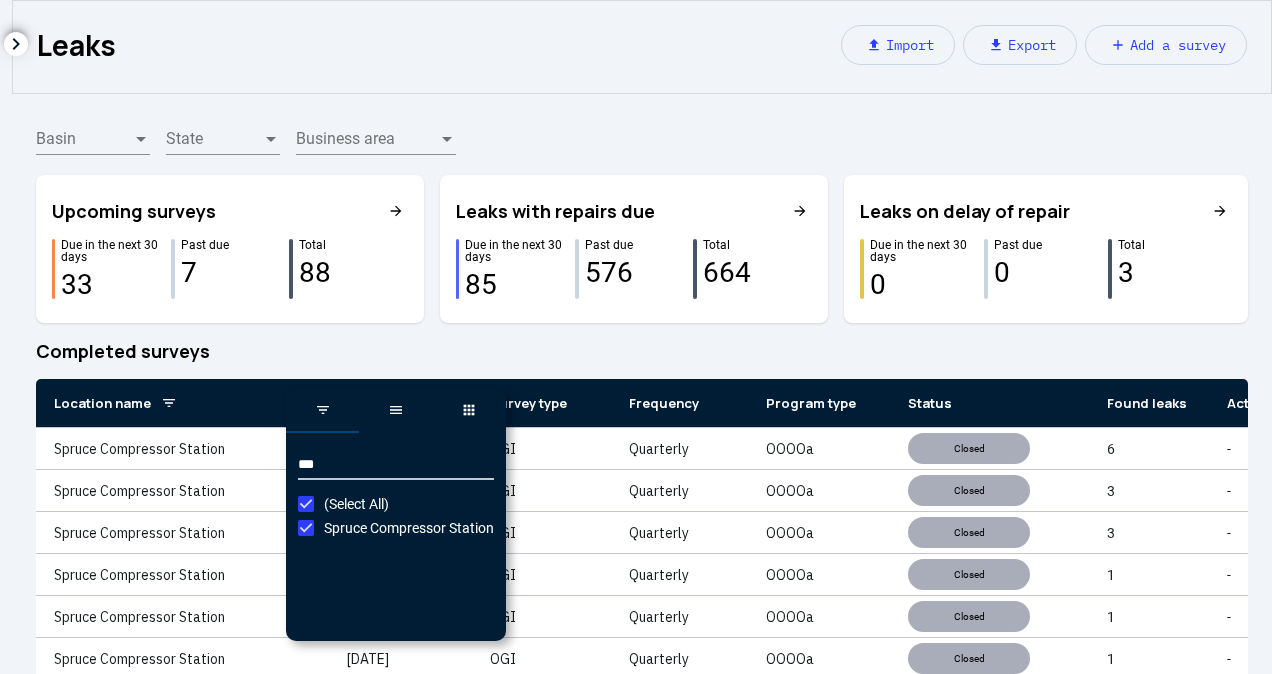 click on "Completed surveys" 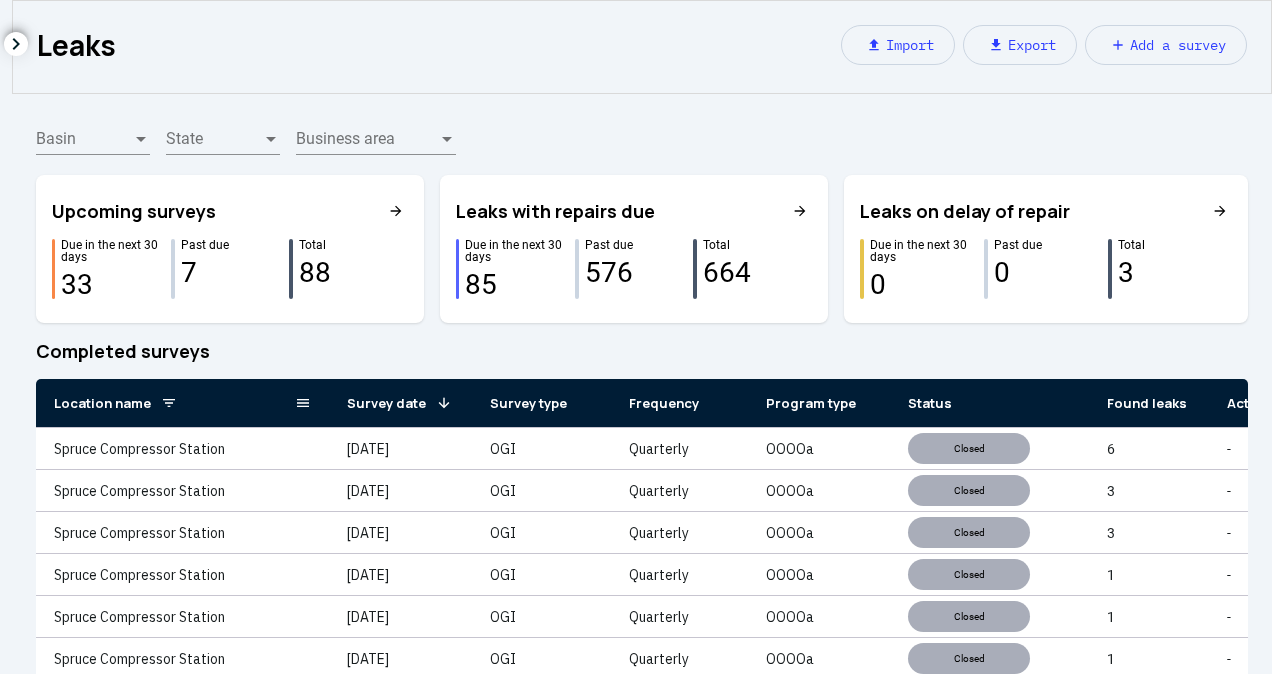 click 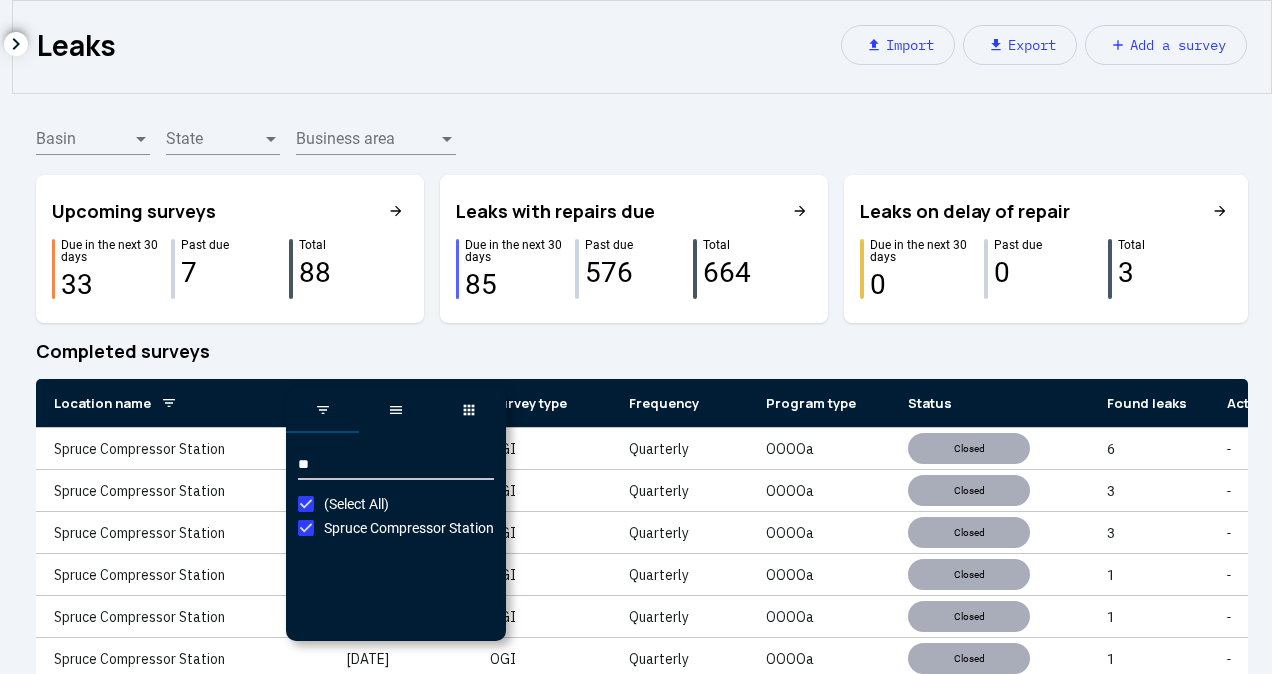 type on "*" 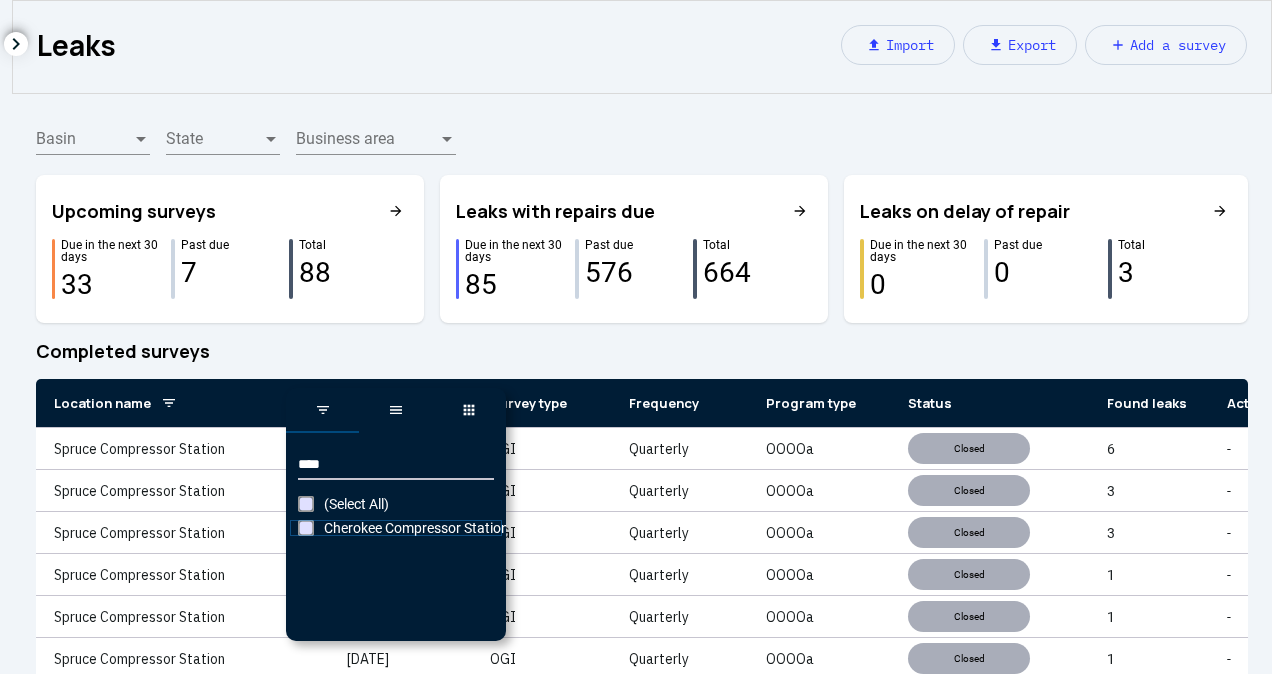 click on "Cherokee Compressor Station" 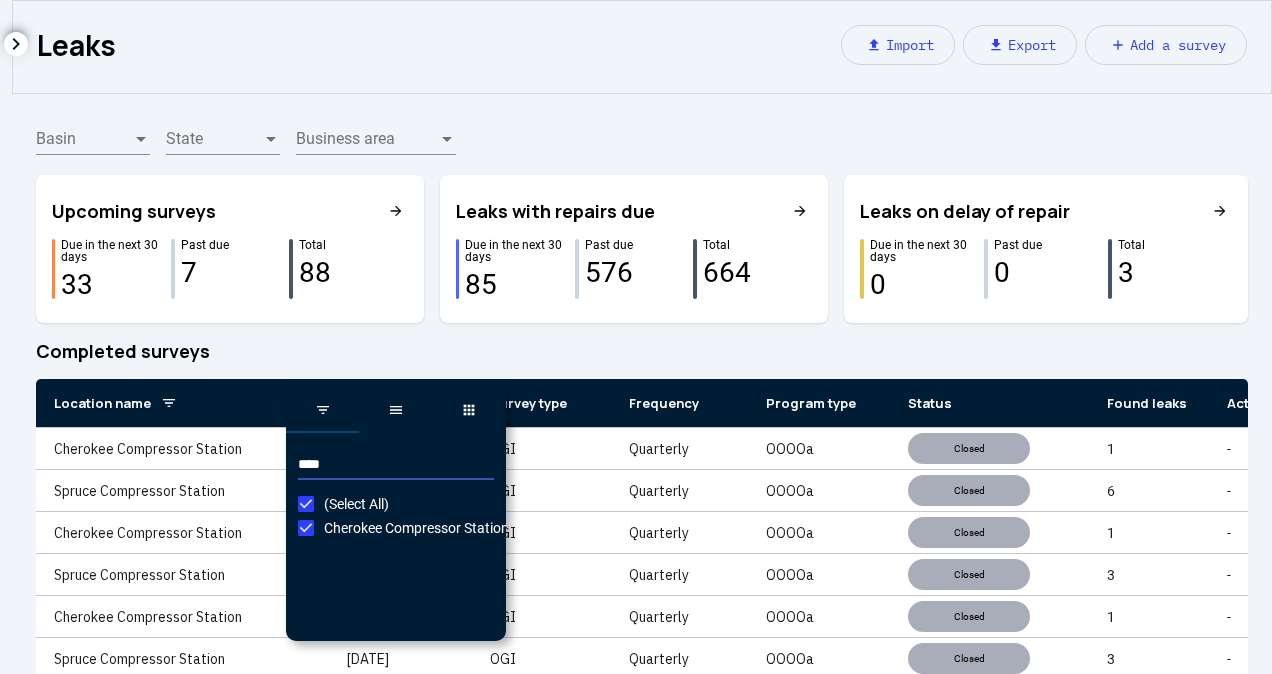click on "****" at bounding box center (396, 465) 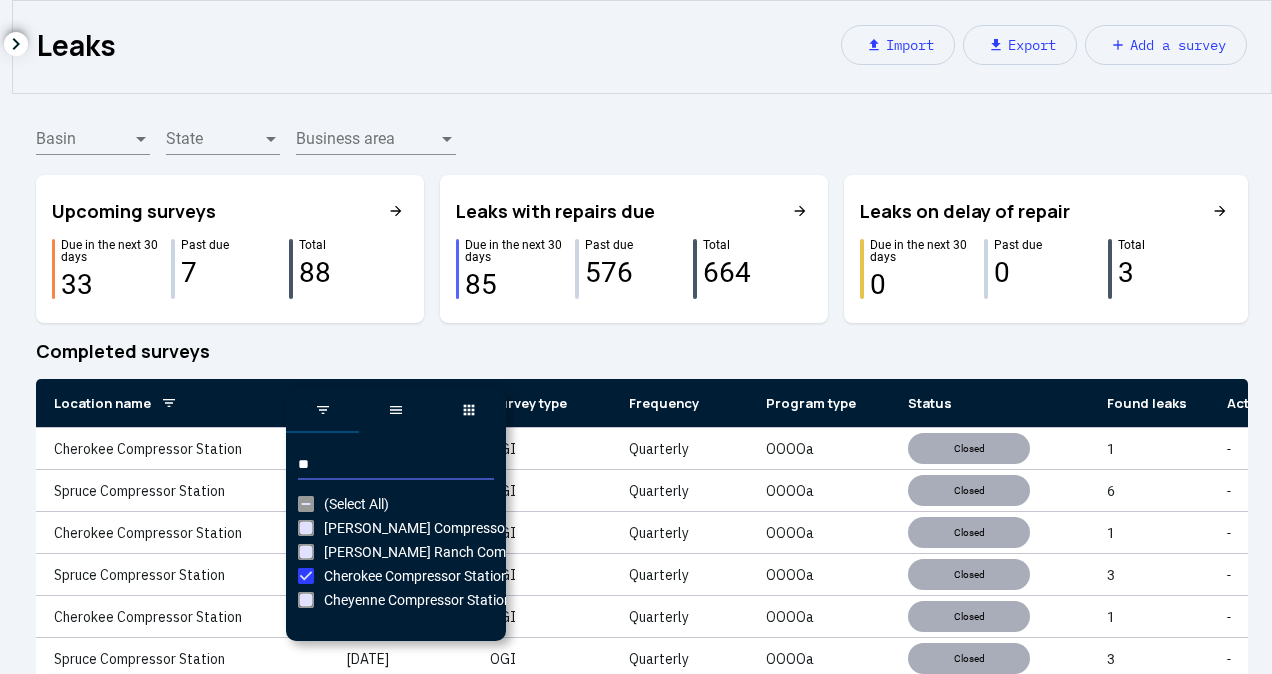 type on "*" 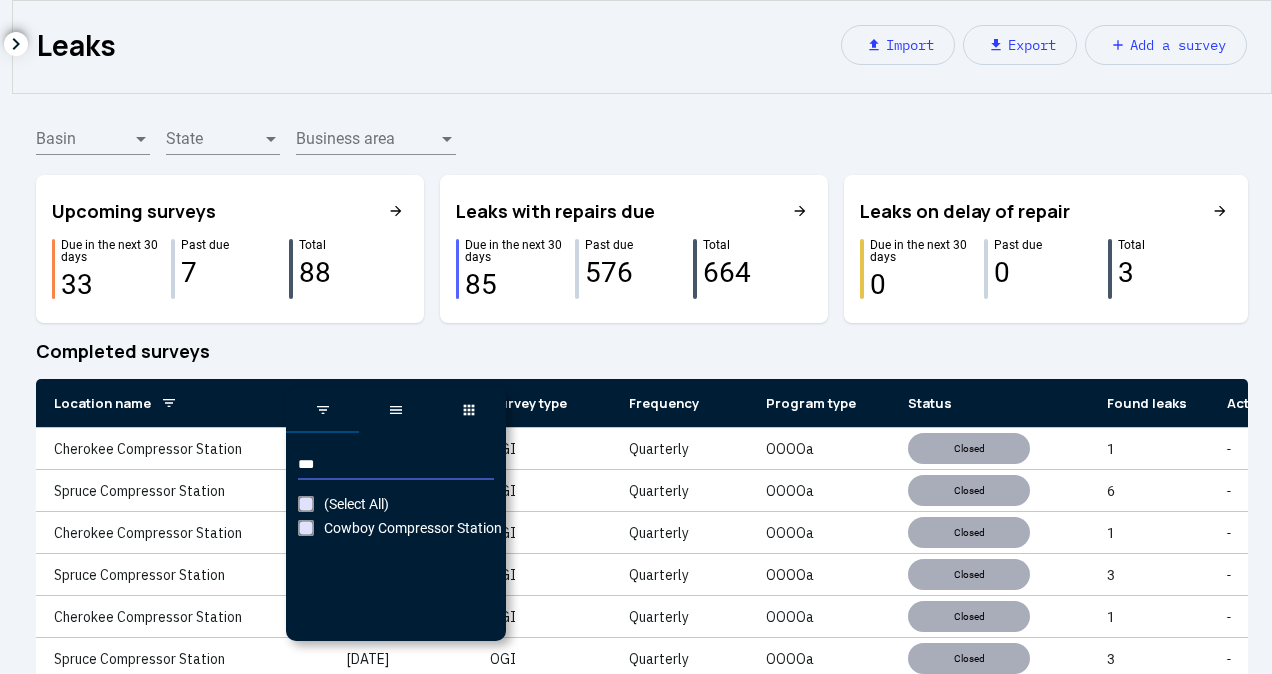 type on "***" 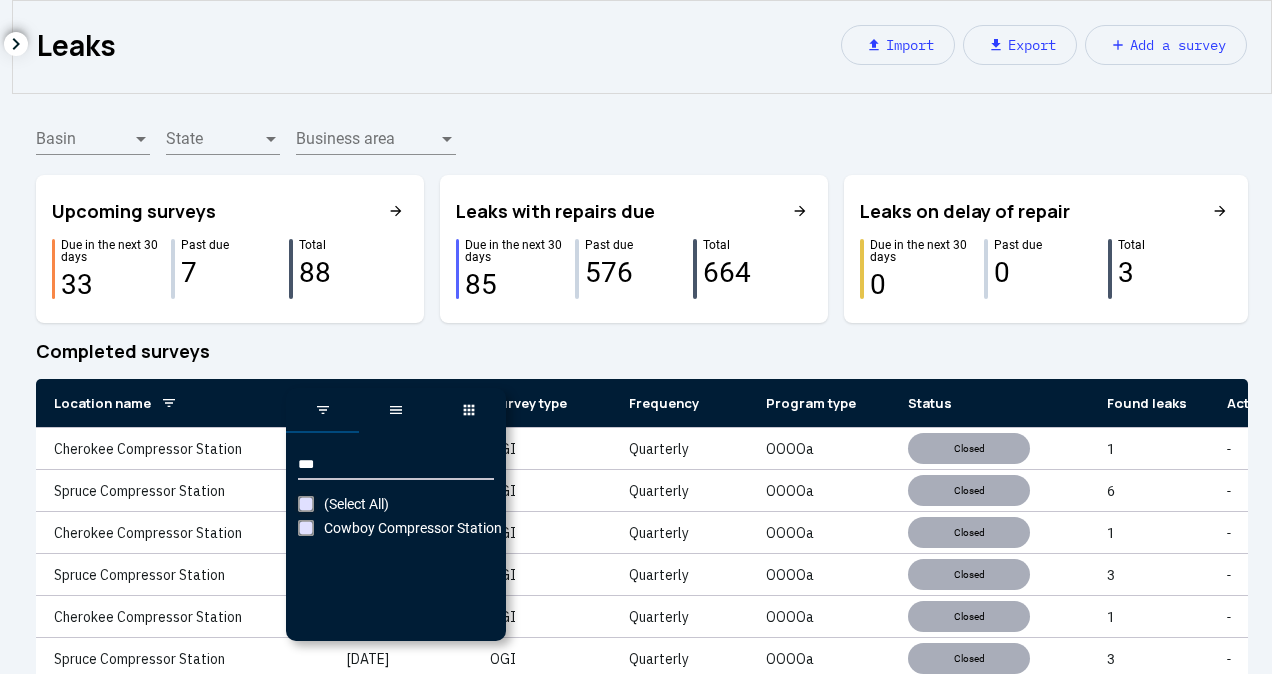 click on "(Select All)
[GEOGRAPHIC_DATA]" 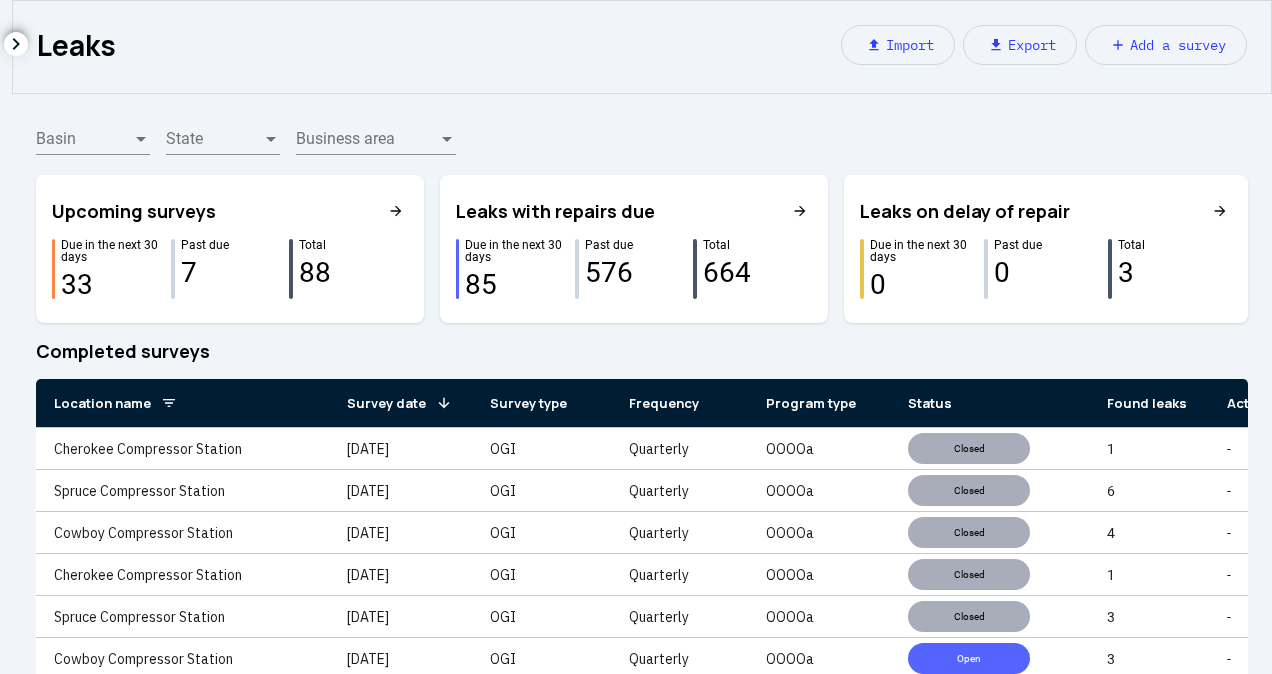click on "Completed surveys" 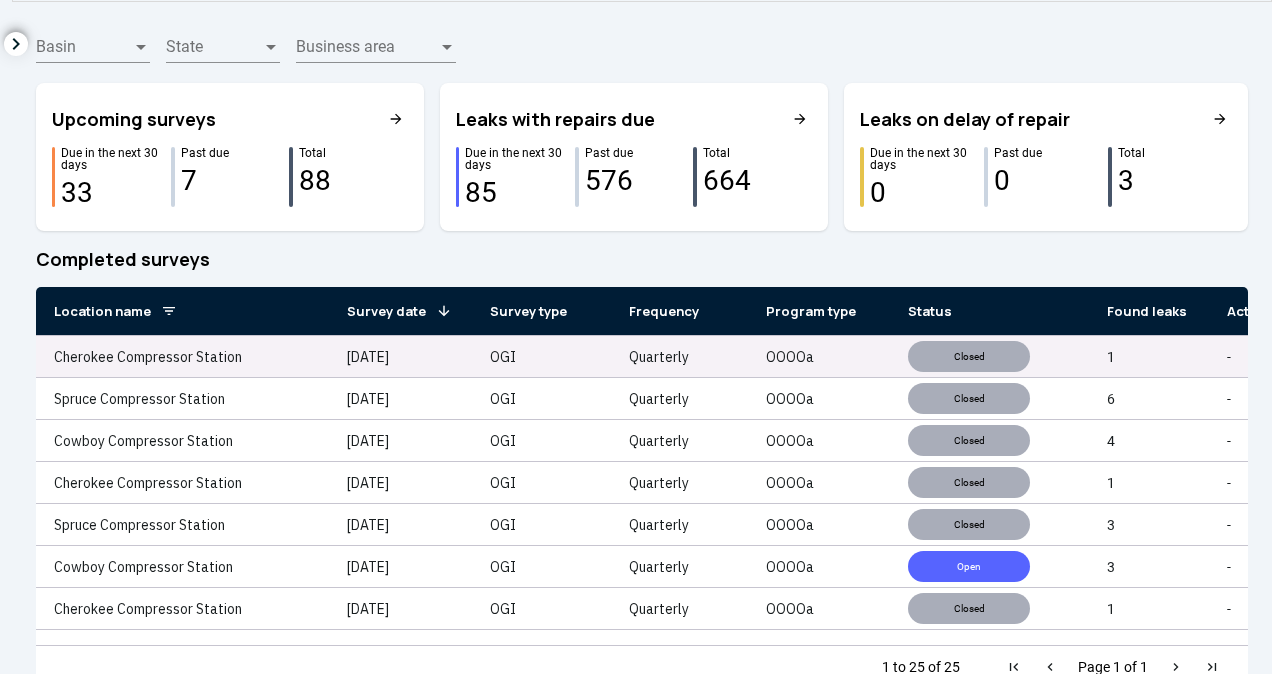 scroll, scrollTop: 120, scrollLeft: 0, axis: vertical 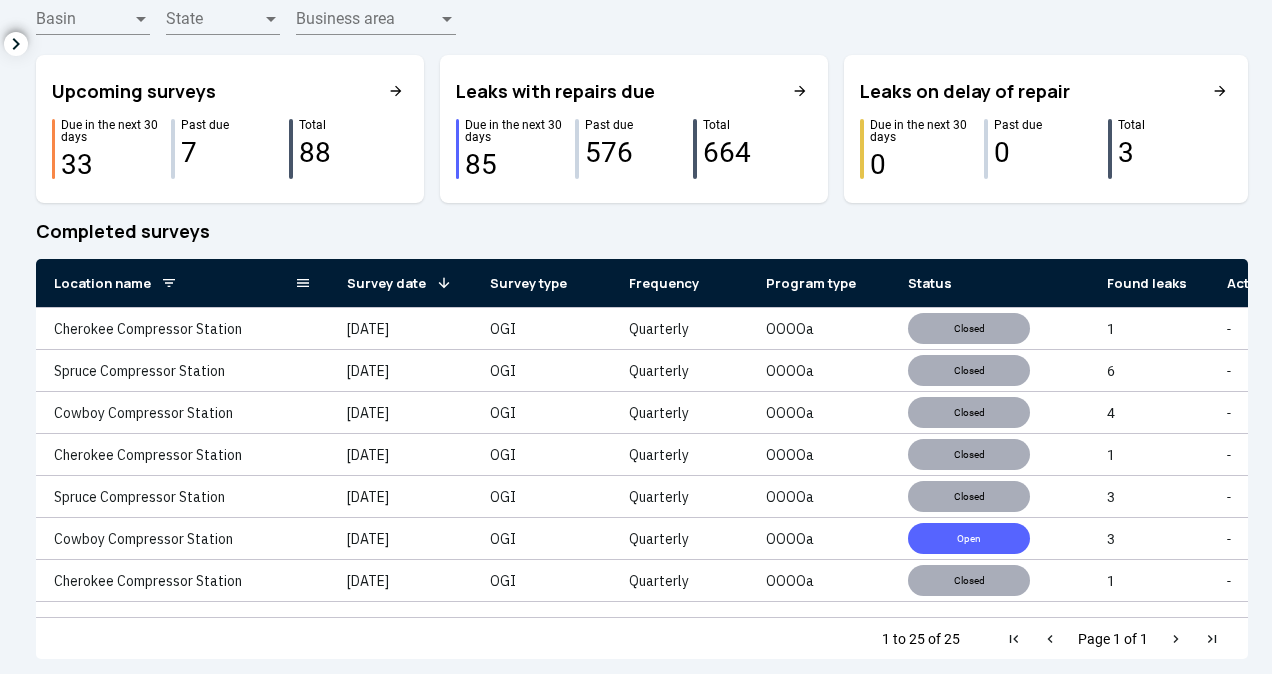 click 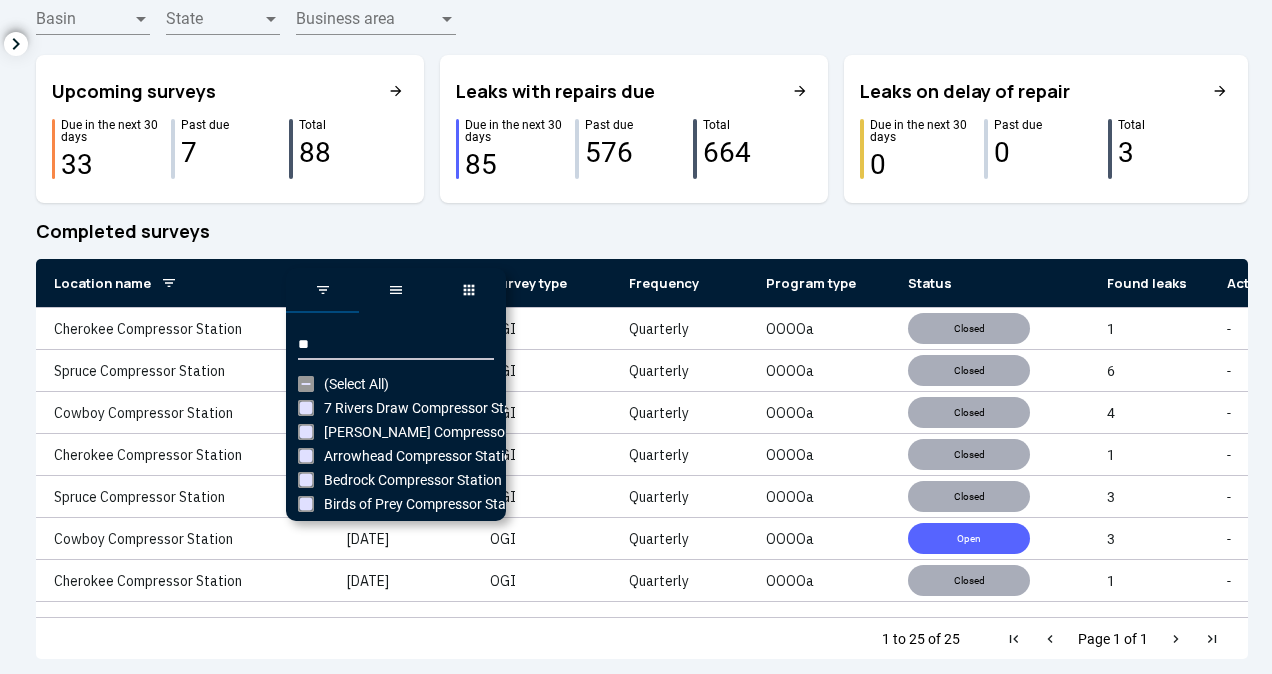 type on "*" 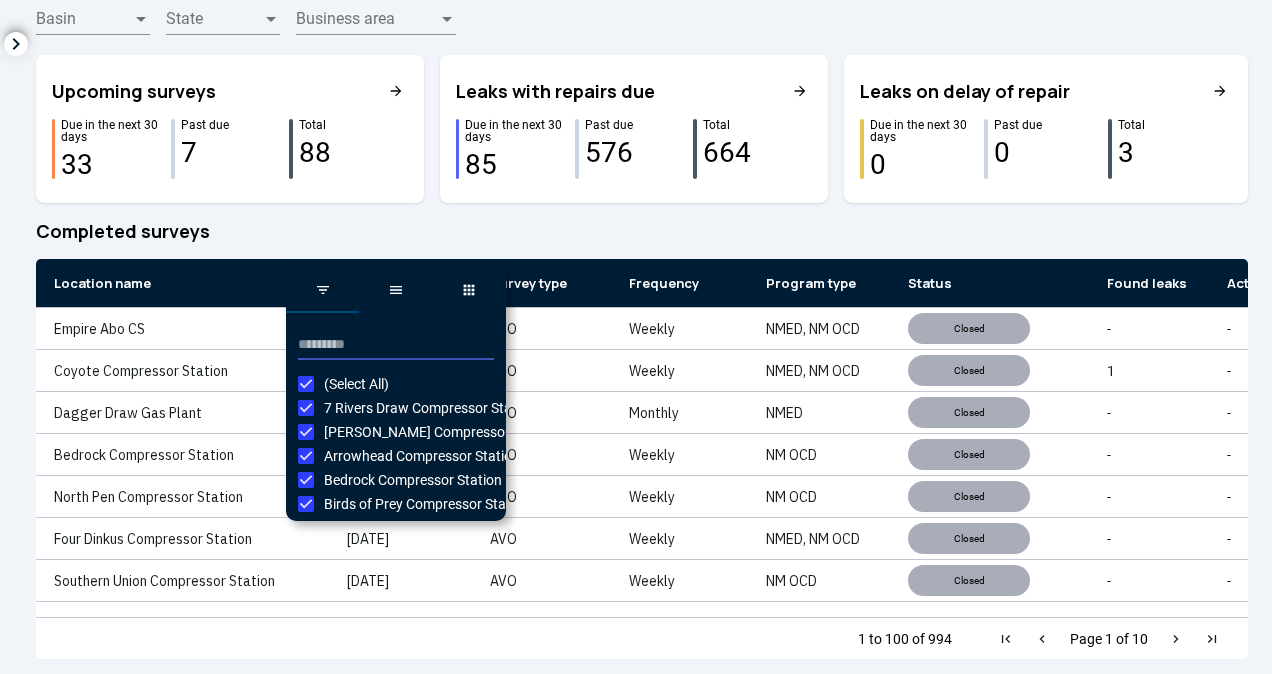 click at bounding box center (396, 345) 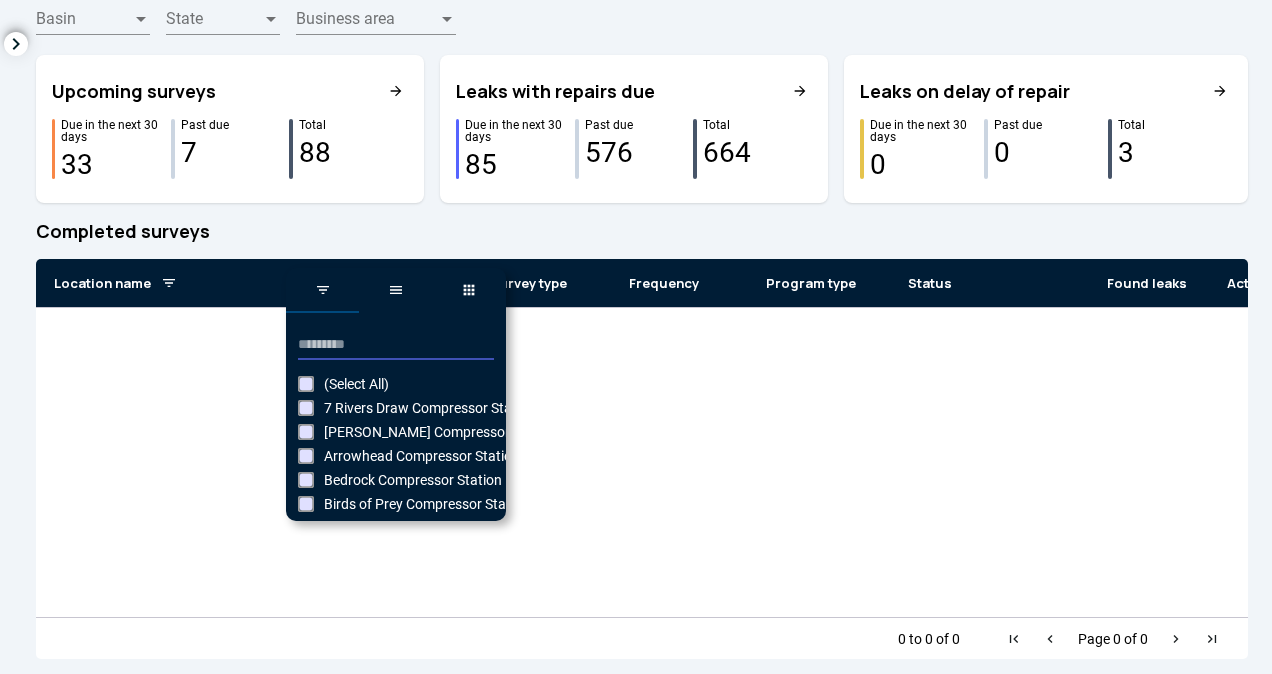 click at bounding box center (396, 345) 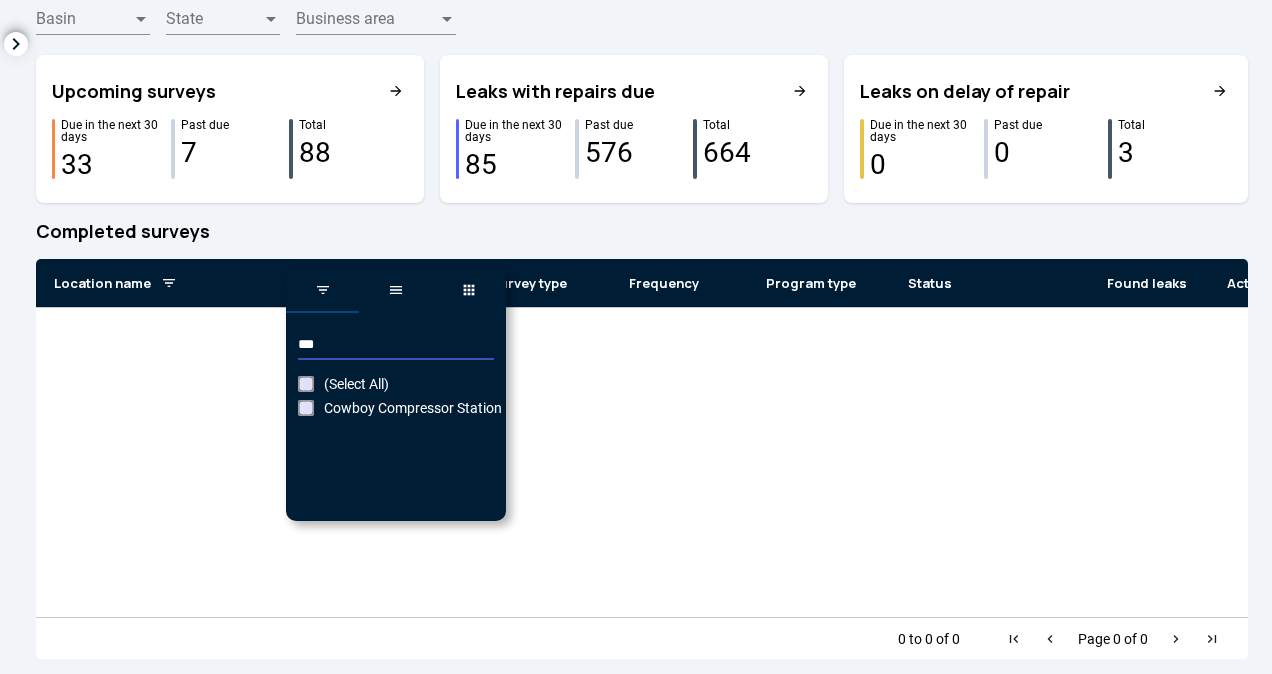 type on "***" 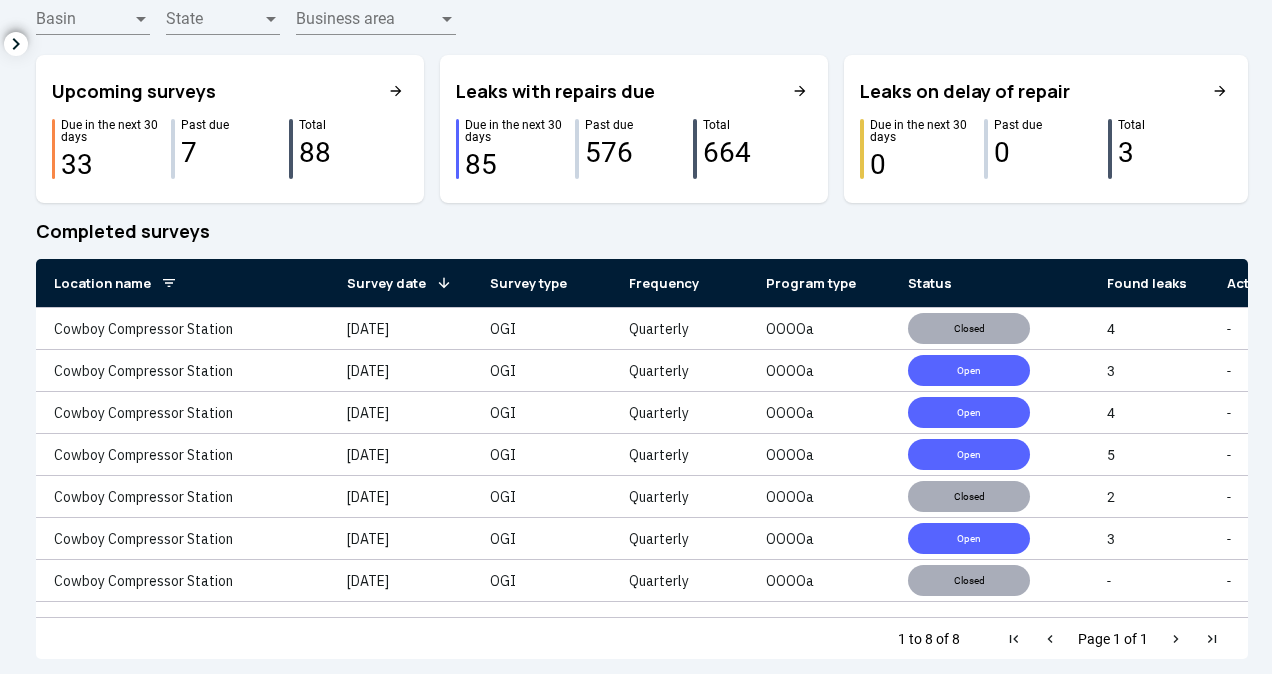 click on "Completed surveys" 